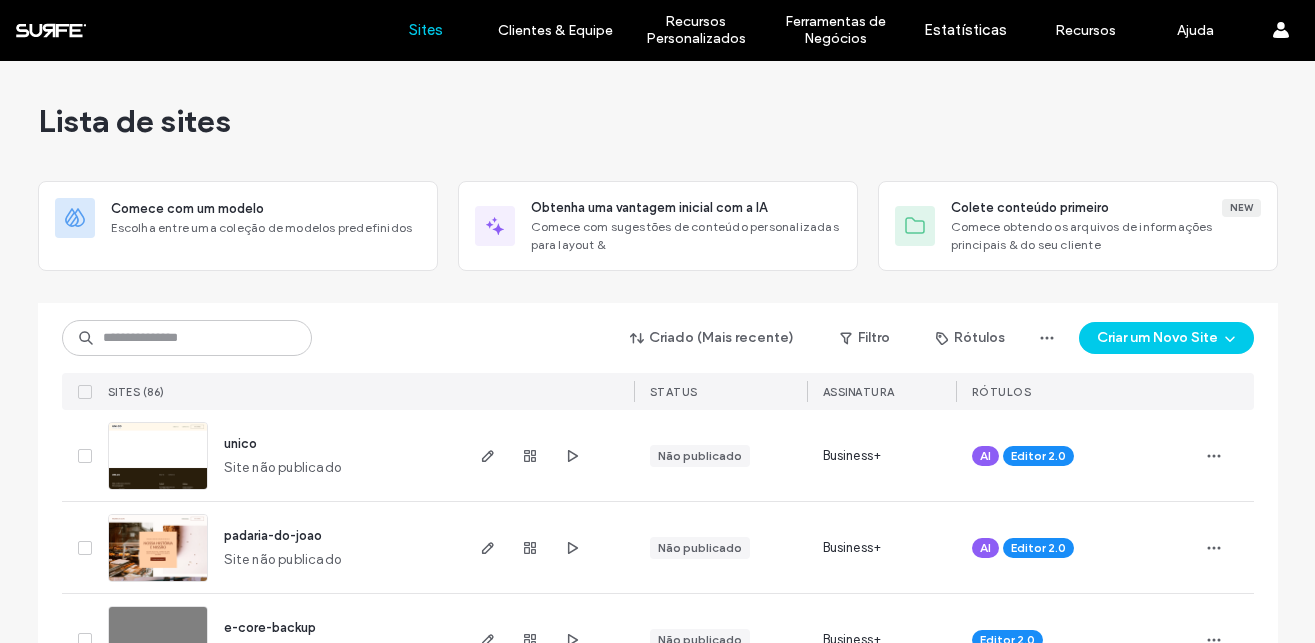 scroll, scrollTop: 0, scrollLeft: 0, axis: both 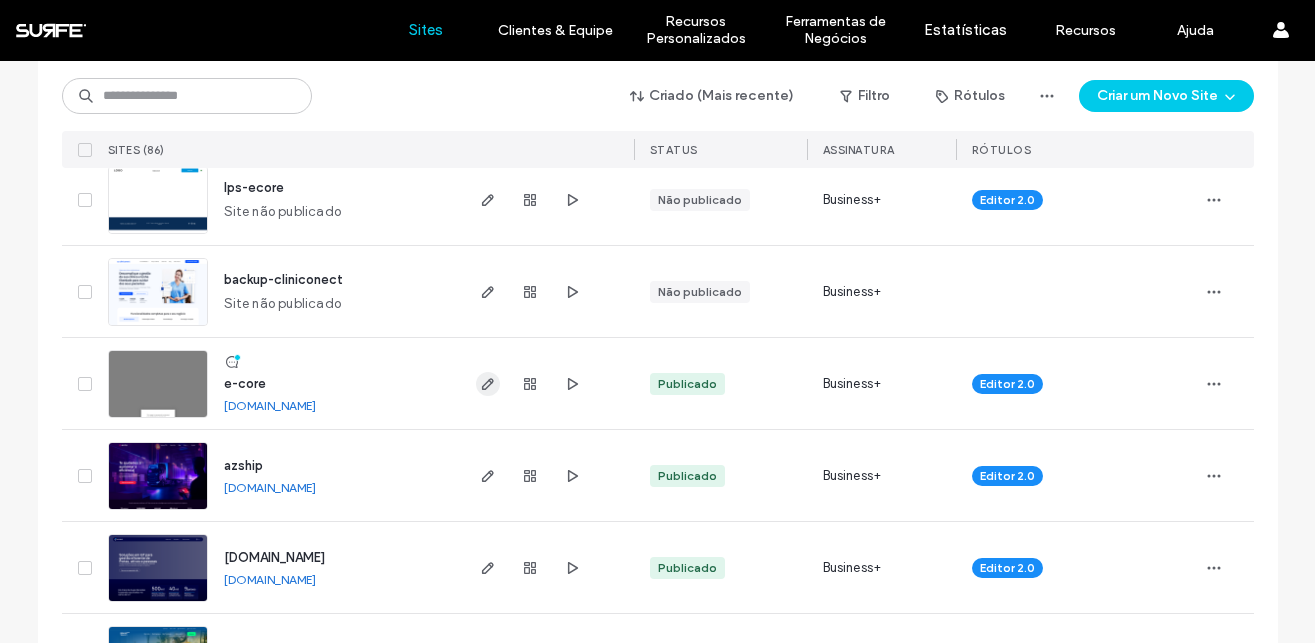 click 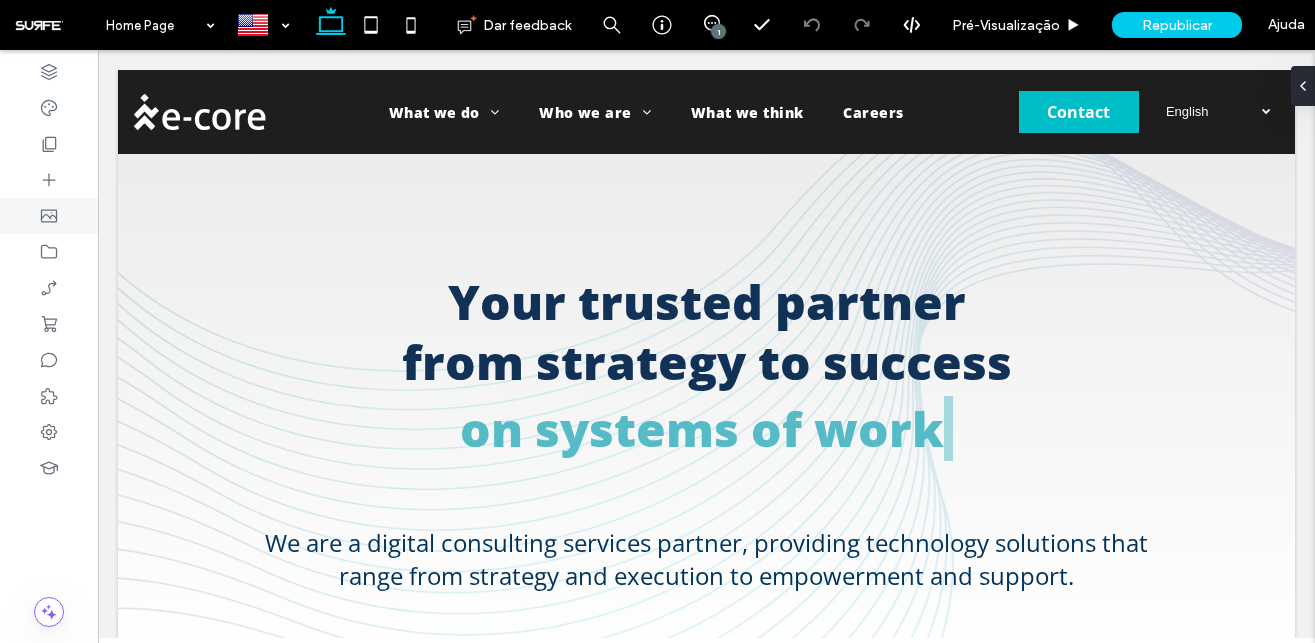 scroll, scrollTop: 0, scrollLeft: 0, axis: both 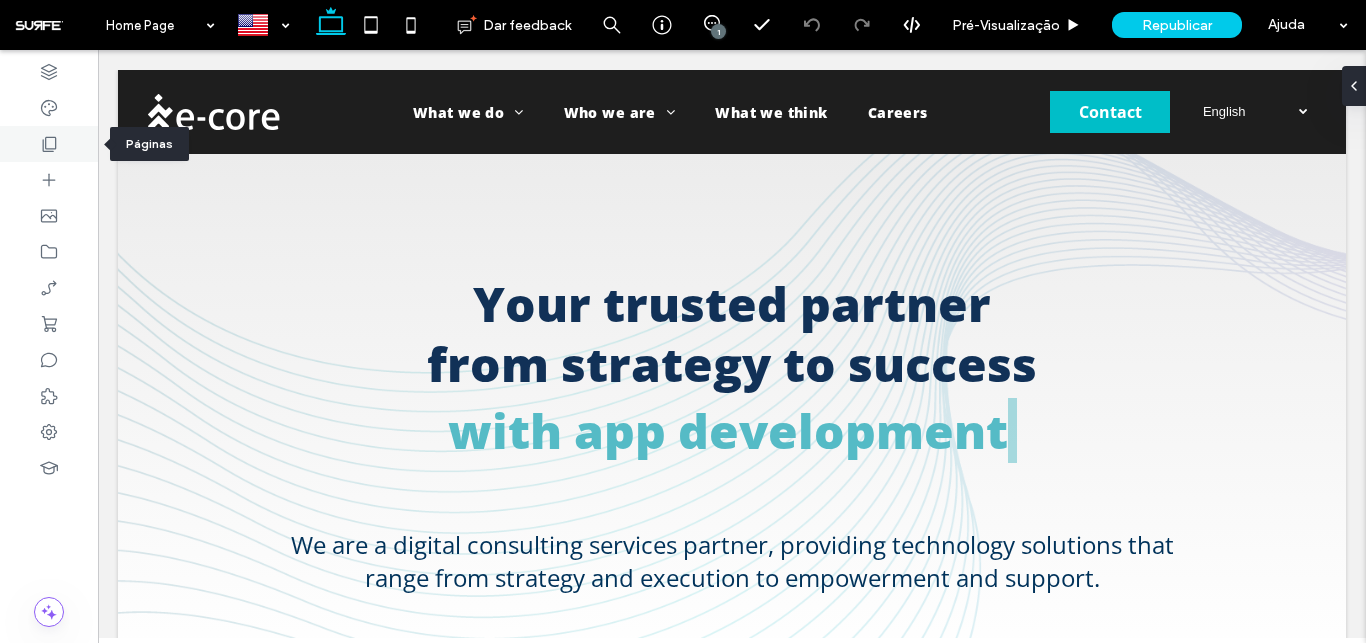 click at bounding box center (49, 144) 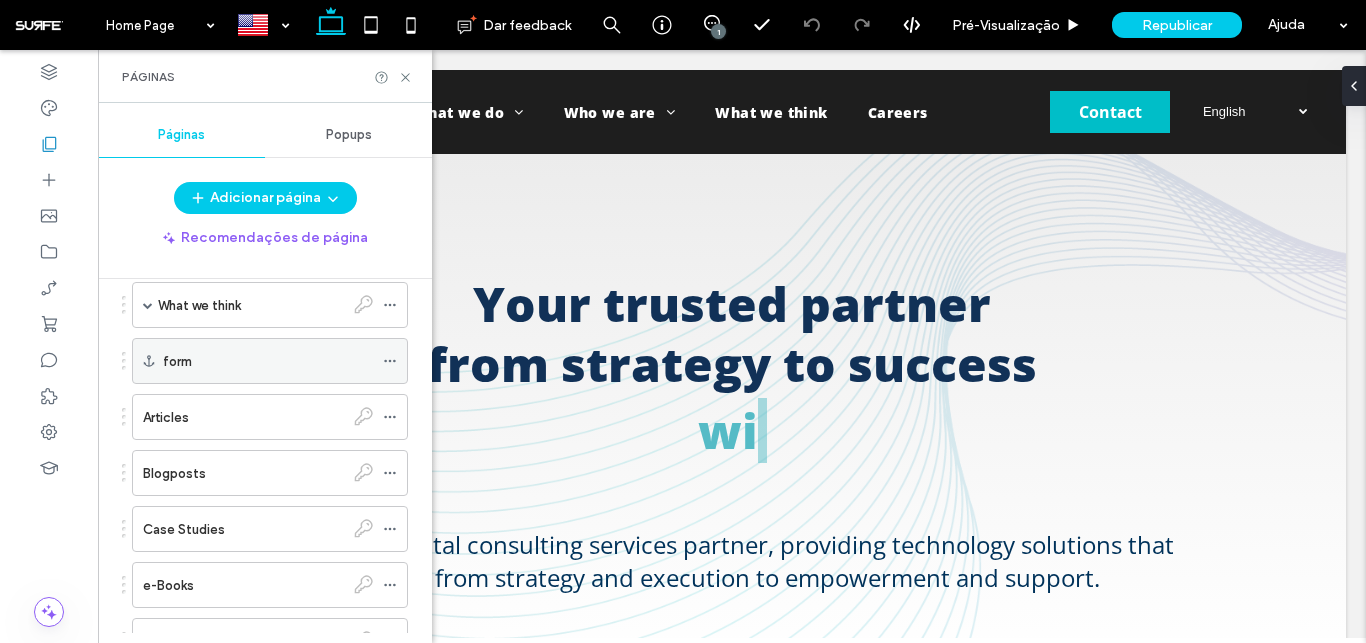 scroll, scrollTop: 3648, scrollLeft: 0, axis: vertical 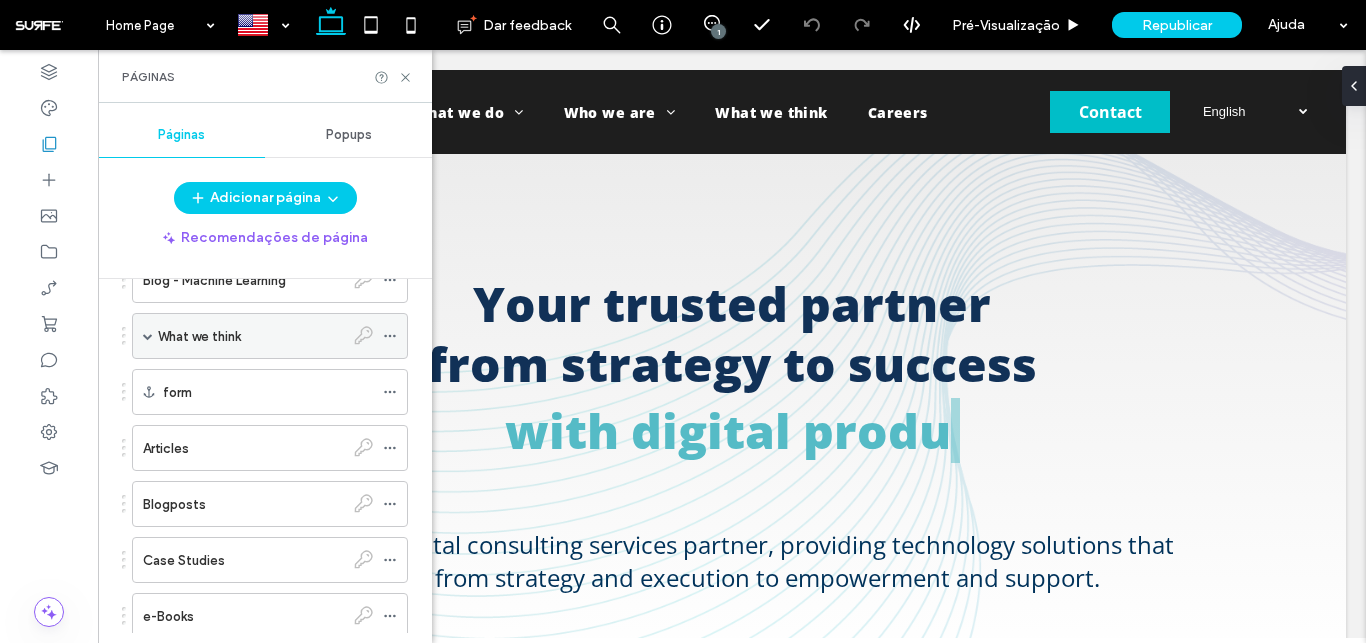 click on "What we think" at bounding box center (251, 336) 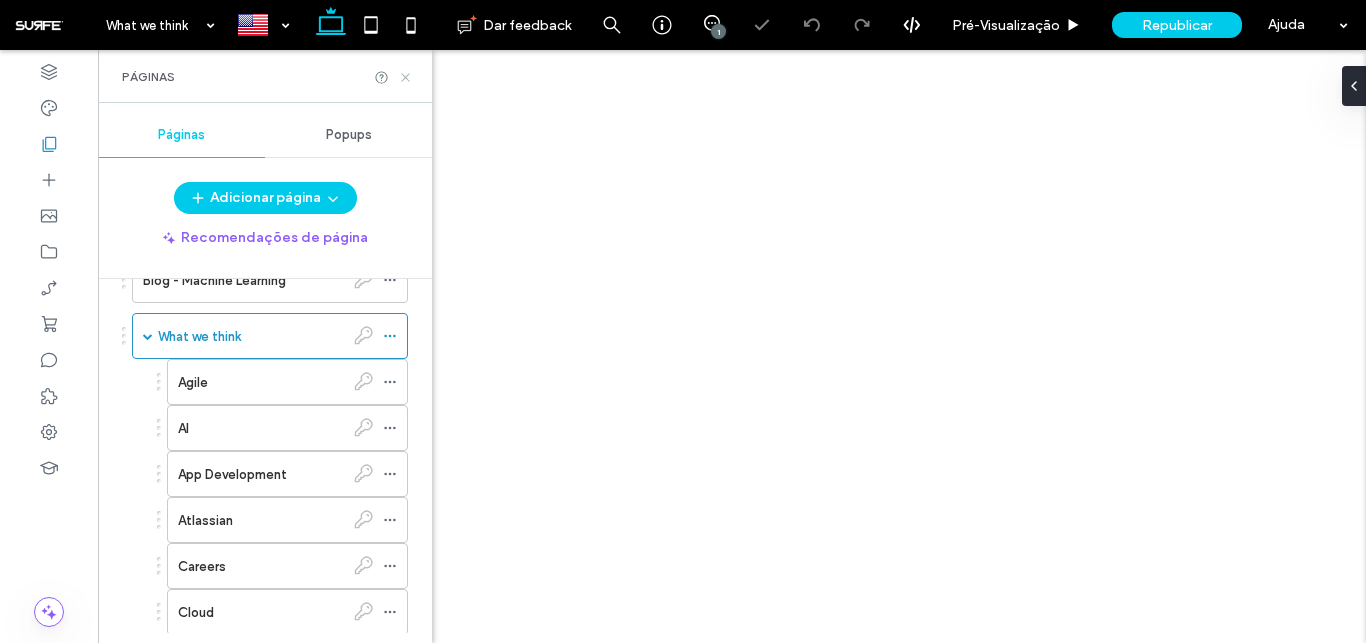 click 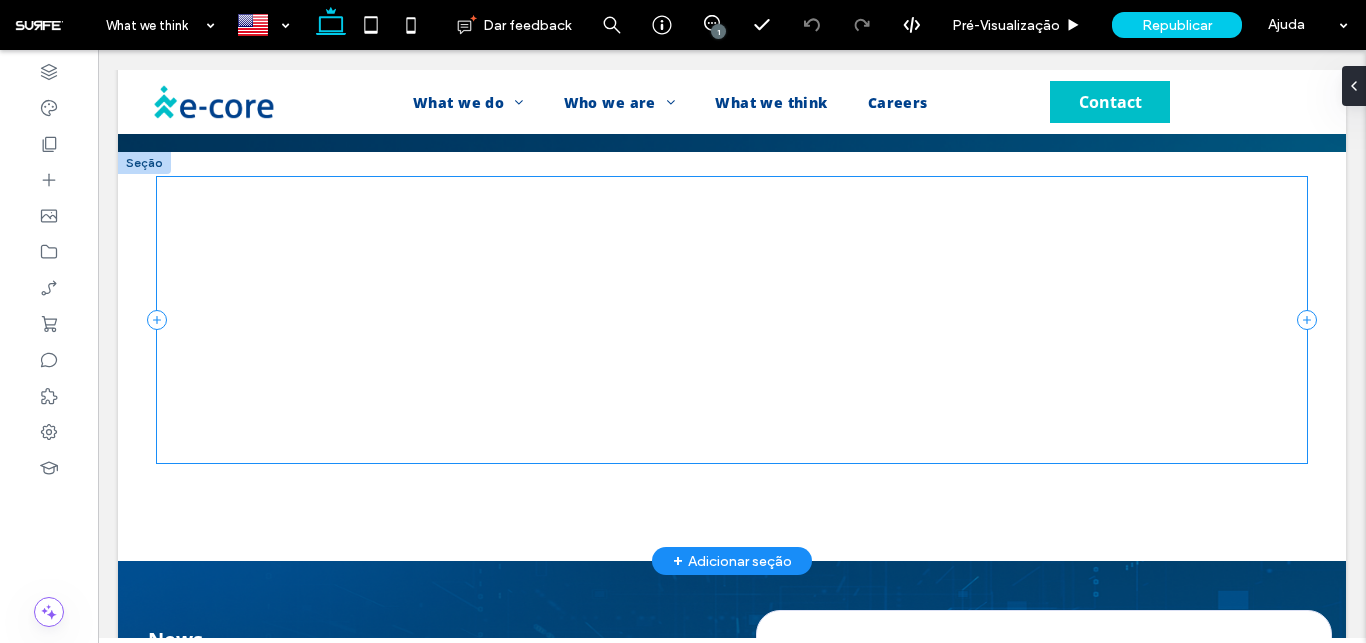 scroll, scrollTop: 714, scrollLeft: 0, axis: vertical 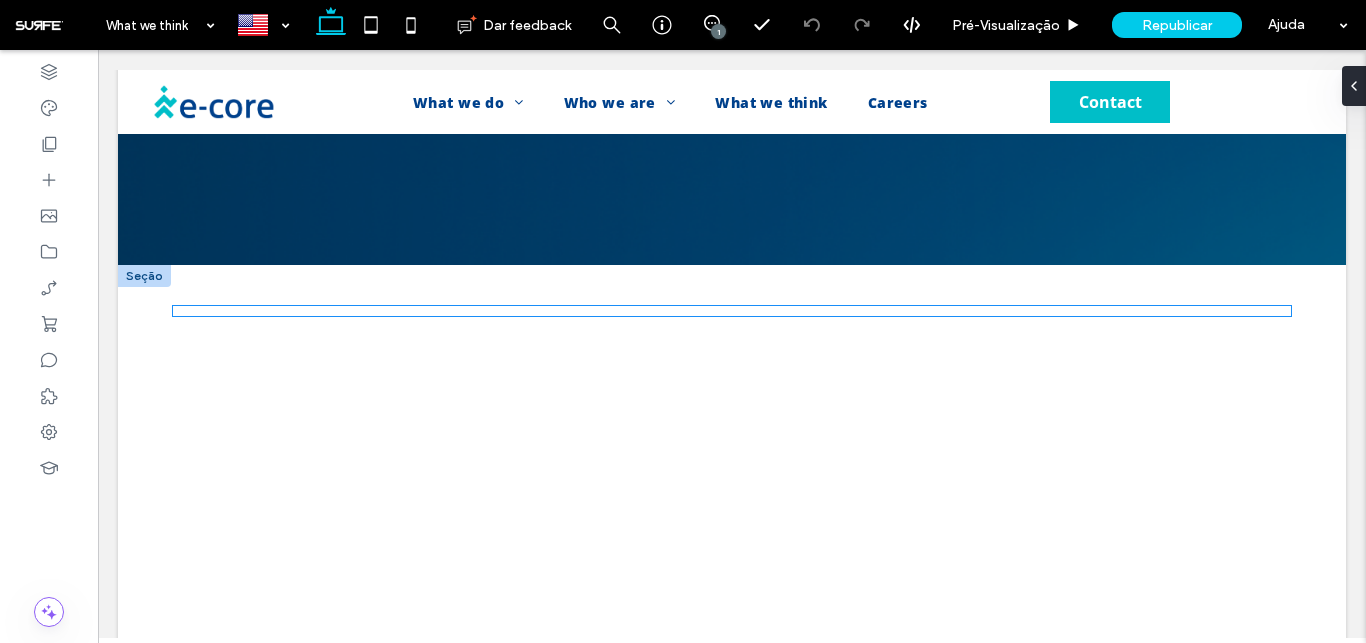 click at bounding box center [732, 311] 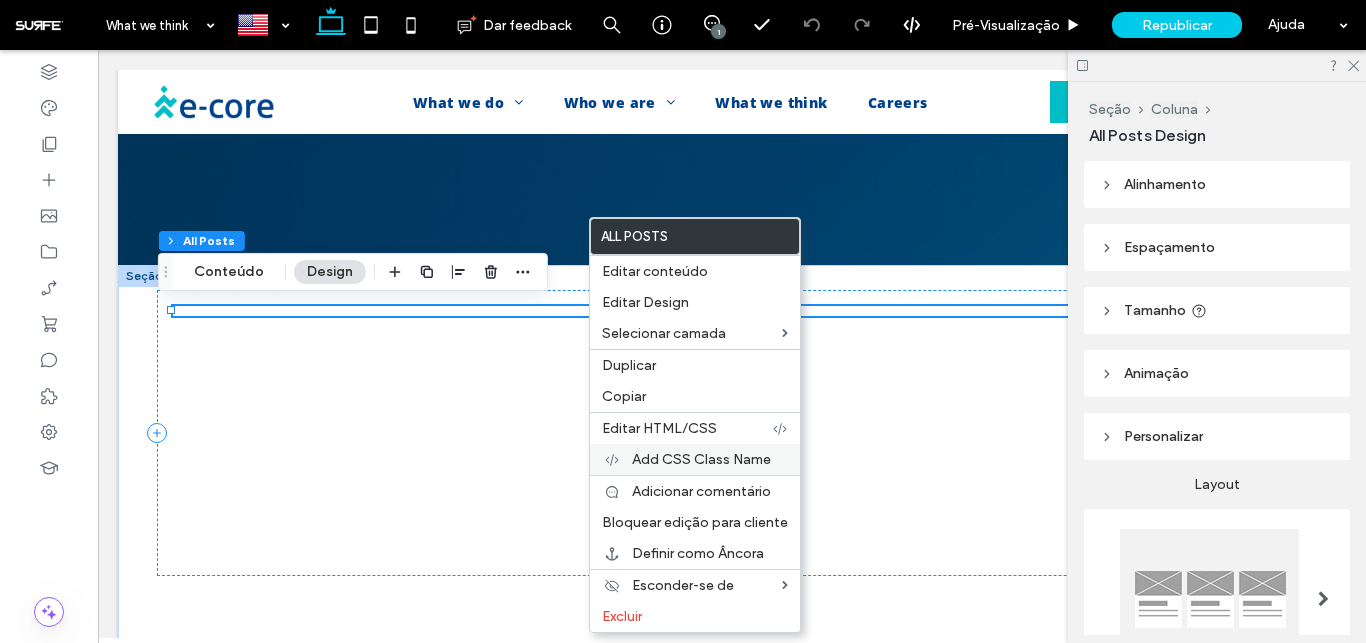 click on "Add CSS Class Name" at bounding box center [695, 459] 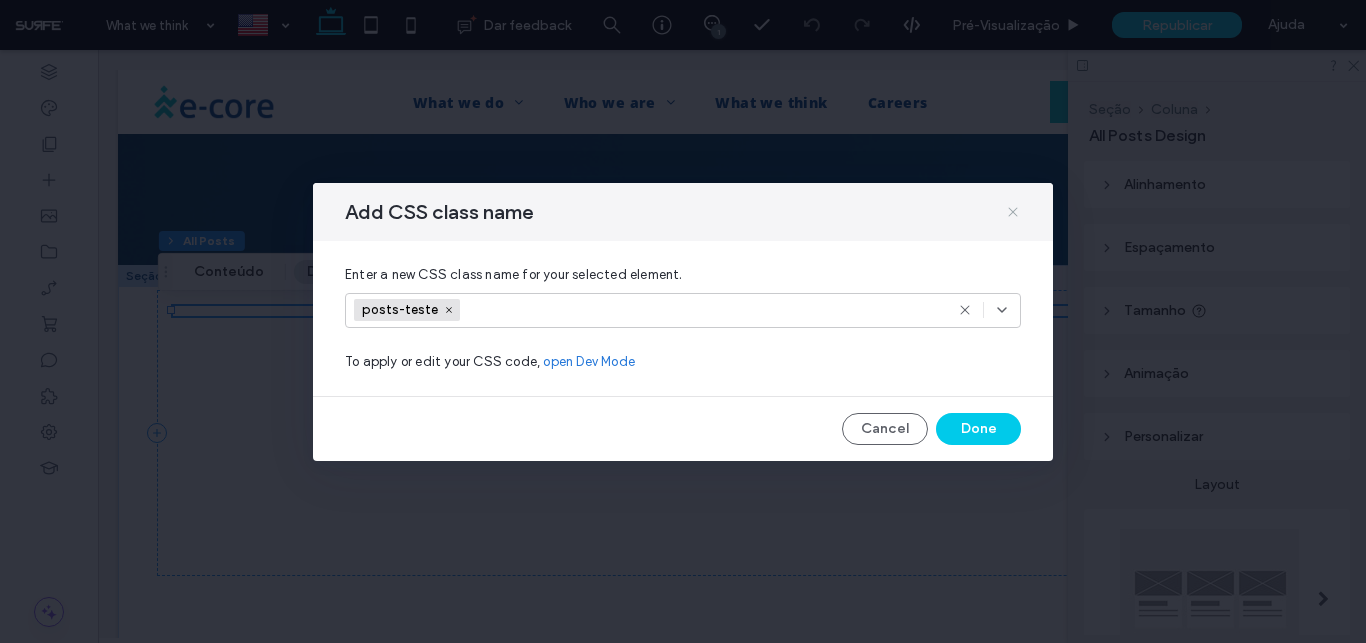click 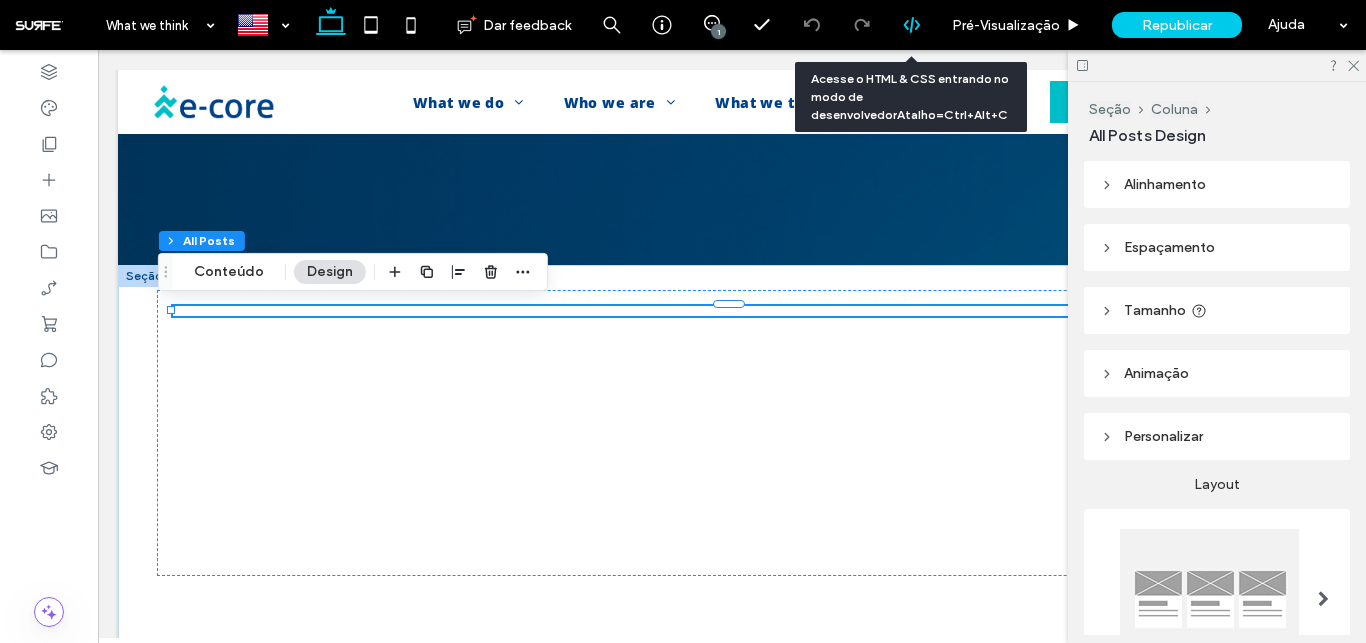 click 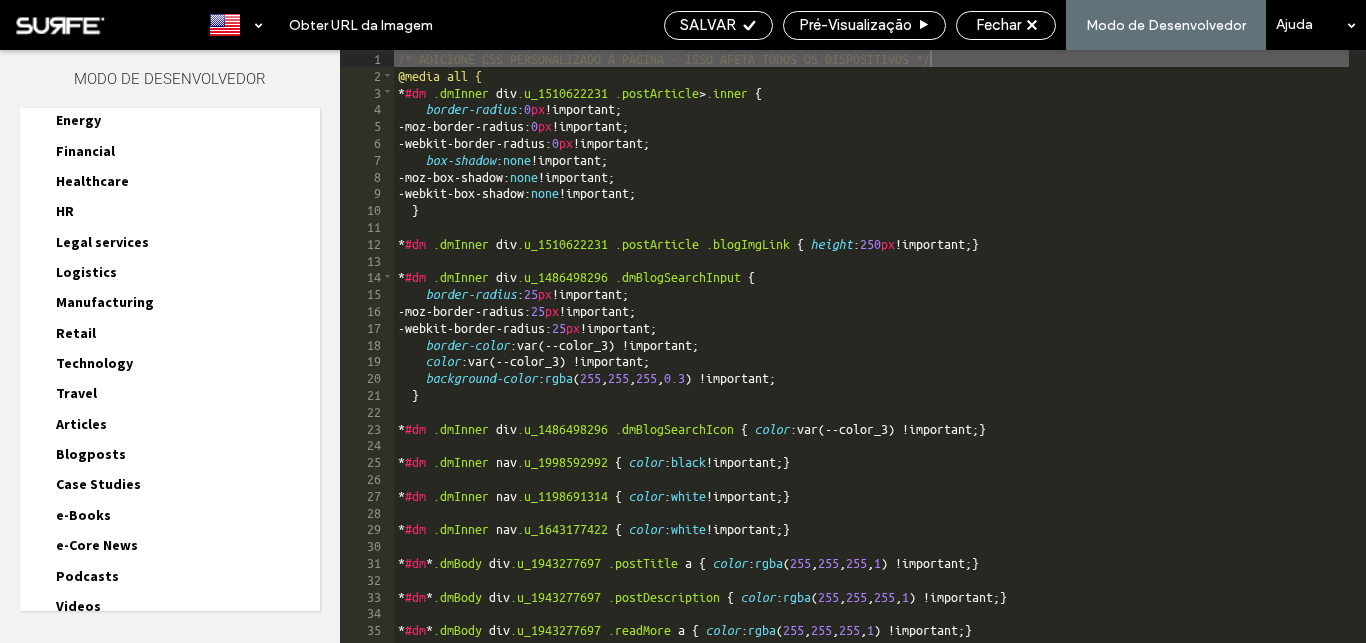scroll, scrollTop: 3677, scrollLeft: 0, axis: vertical 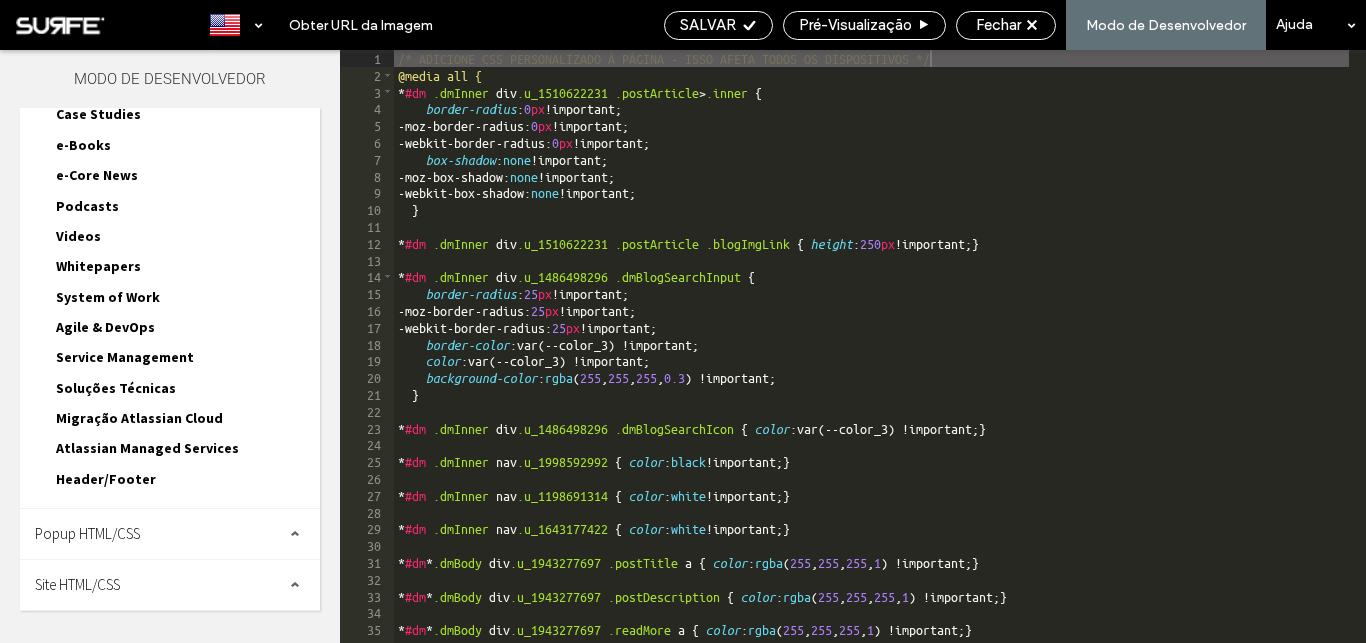 click on "Site HTML/CSS" at bounding box center [170, 585] 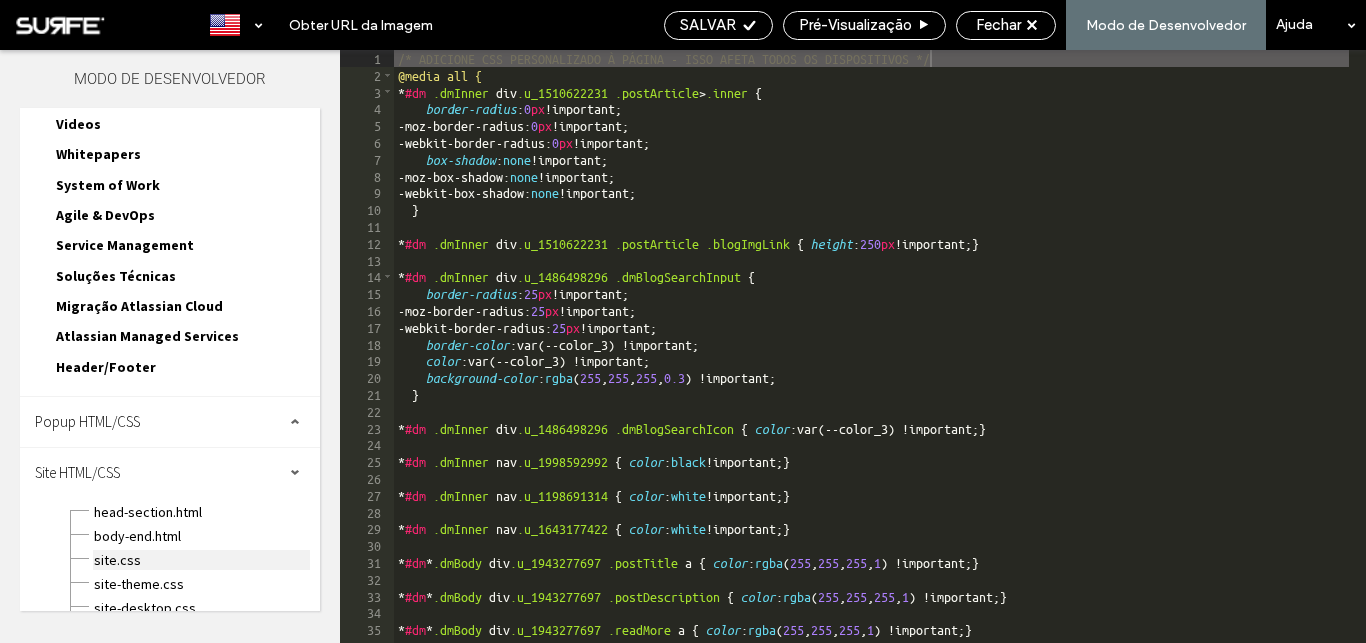 scroll, scrollTop: 3857, scrollLeft: 0, axis: vertical 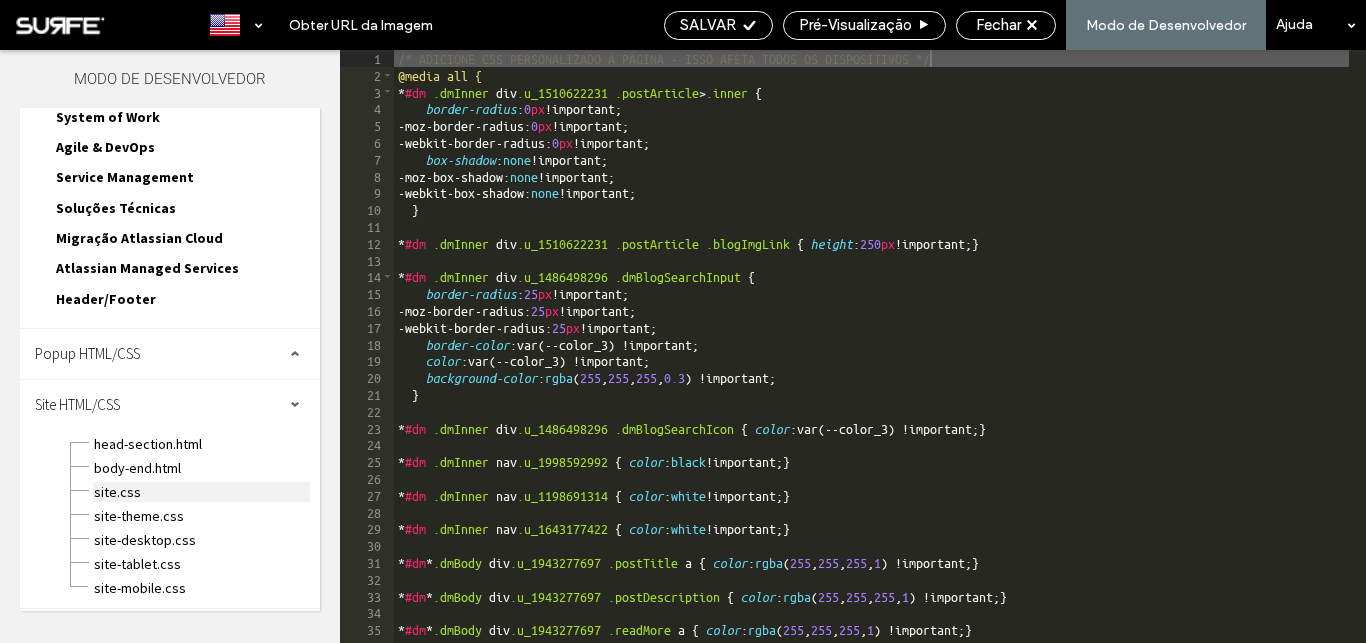 click on "site.css" at bounding box center [201, 492] 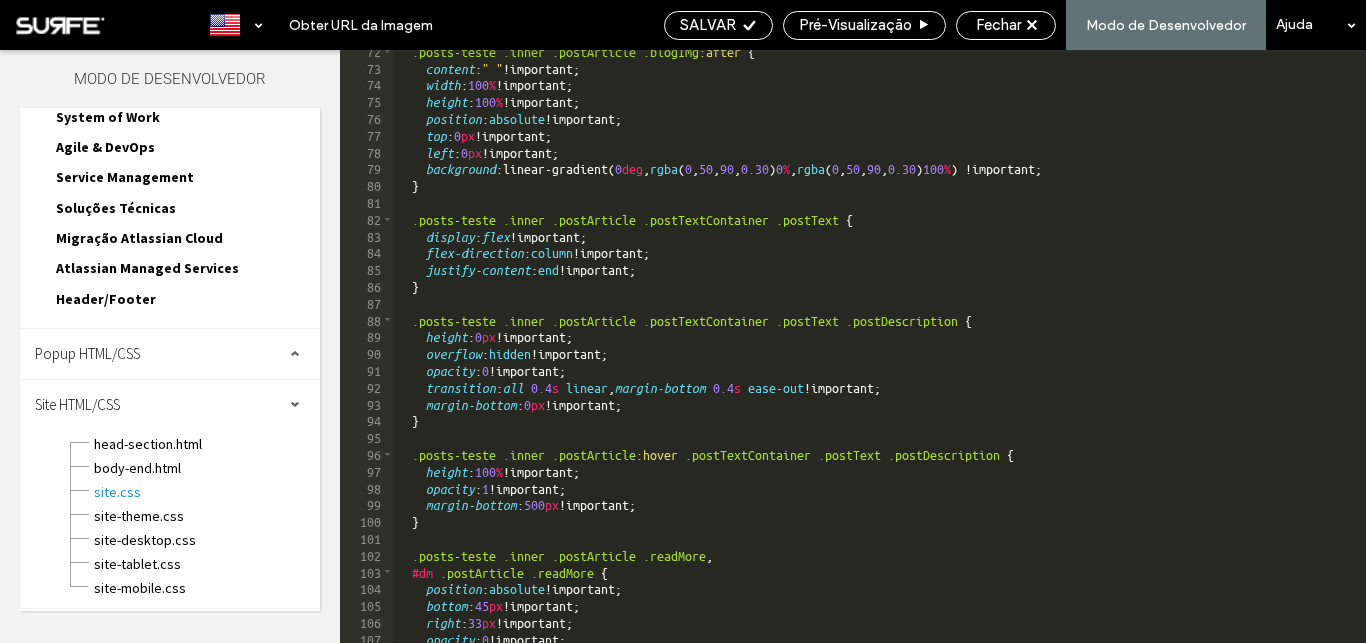 scroll, scrollTop: 1355, scrollLeft: 0, axis: vertical 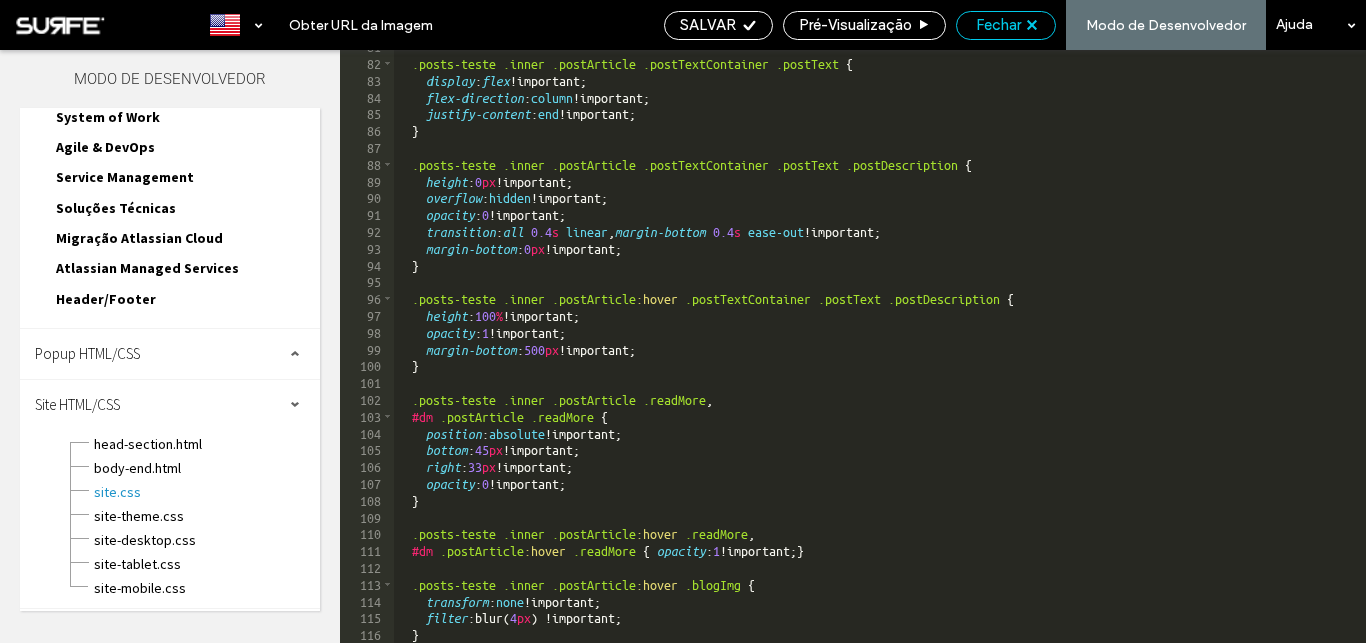 click on "Fechar" at bounding box center (998, 25) 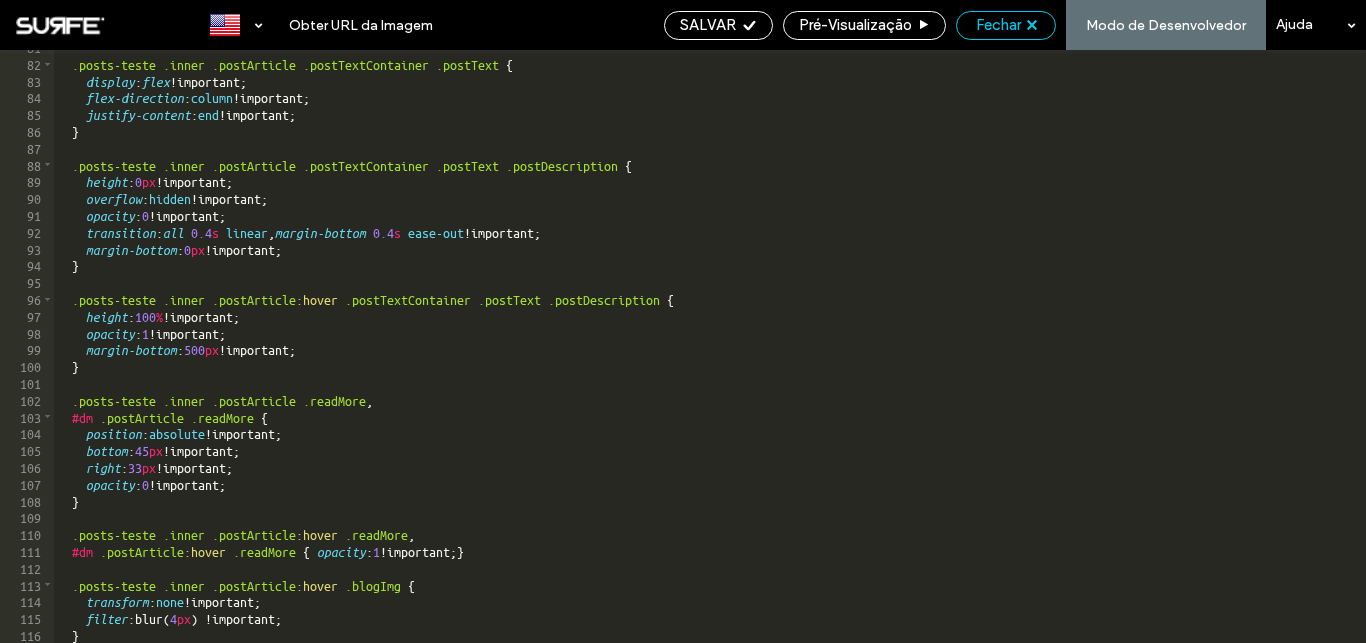 scroll, scrollTop: 3807, scrollLeft: 0, axis: vertical 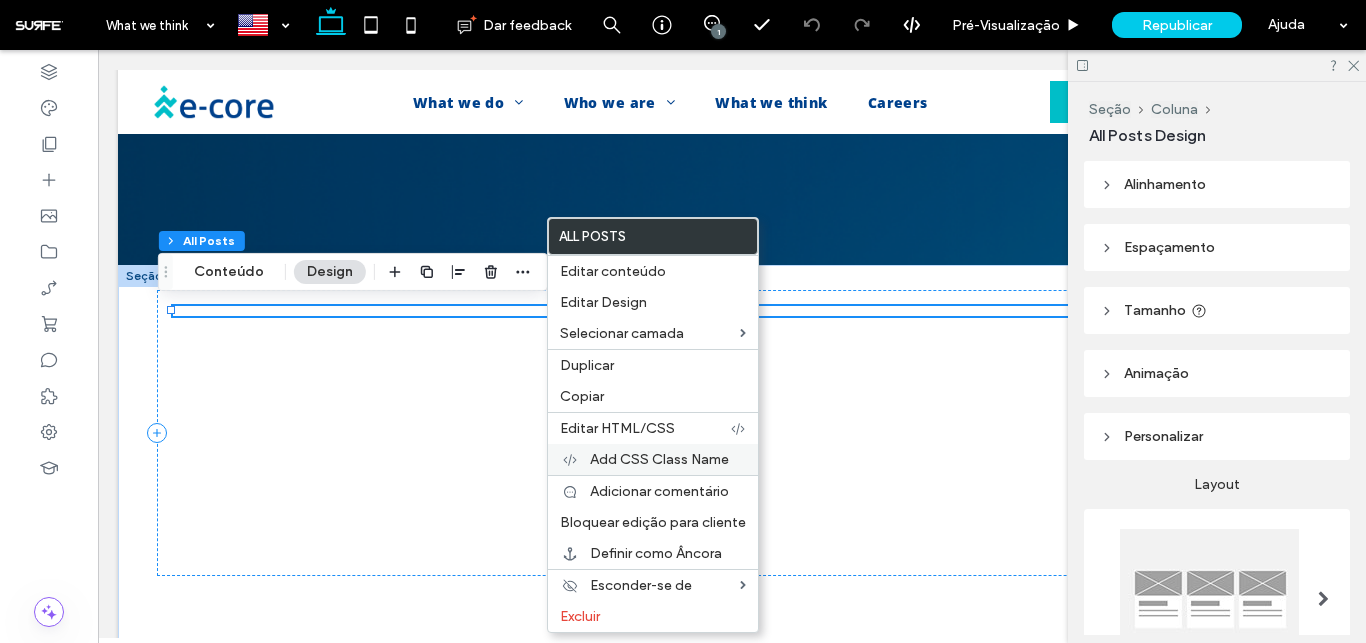 click on "Add CSS Class Name" at bounding box center (659, 459) 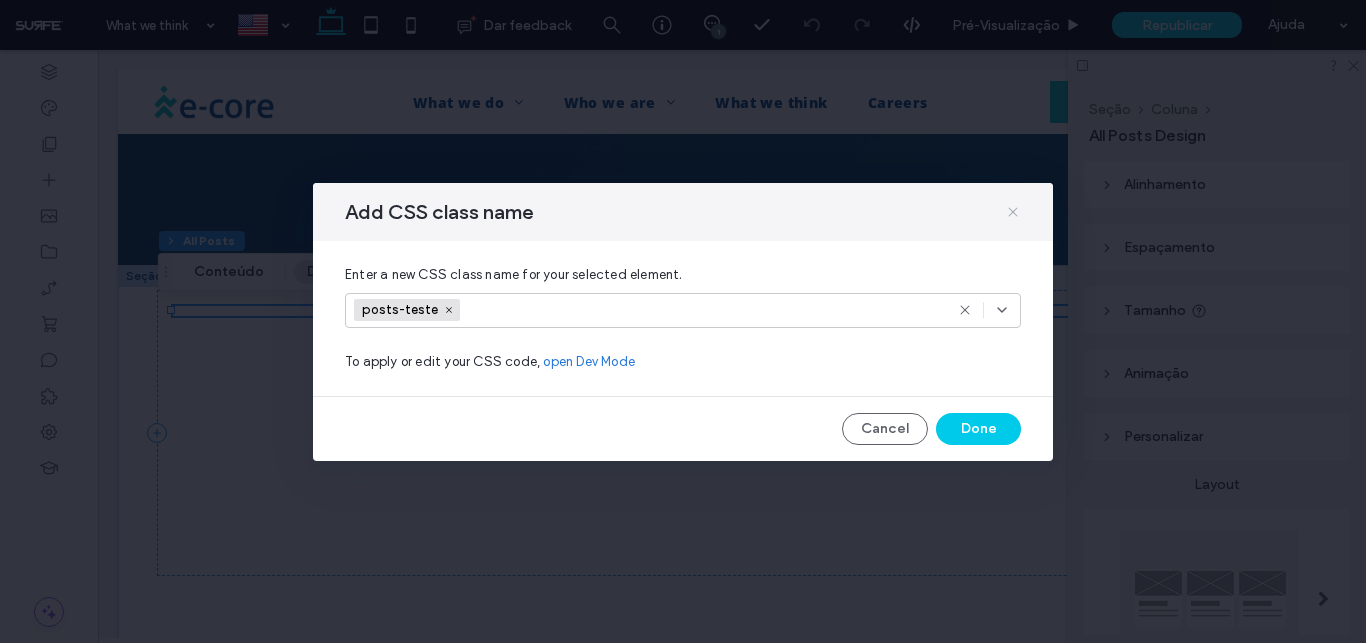 click 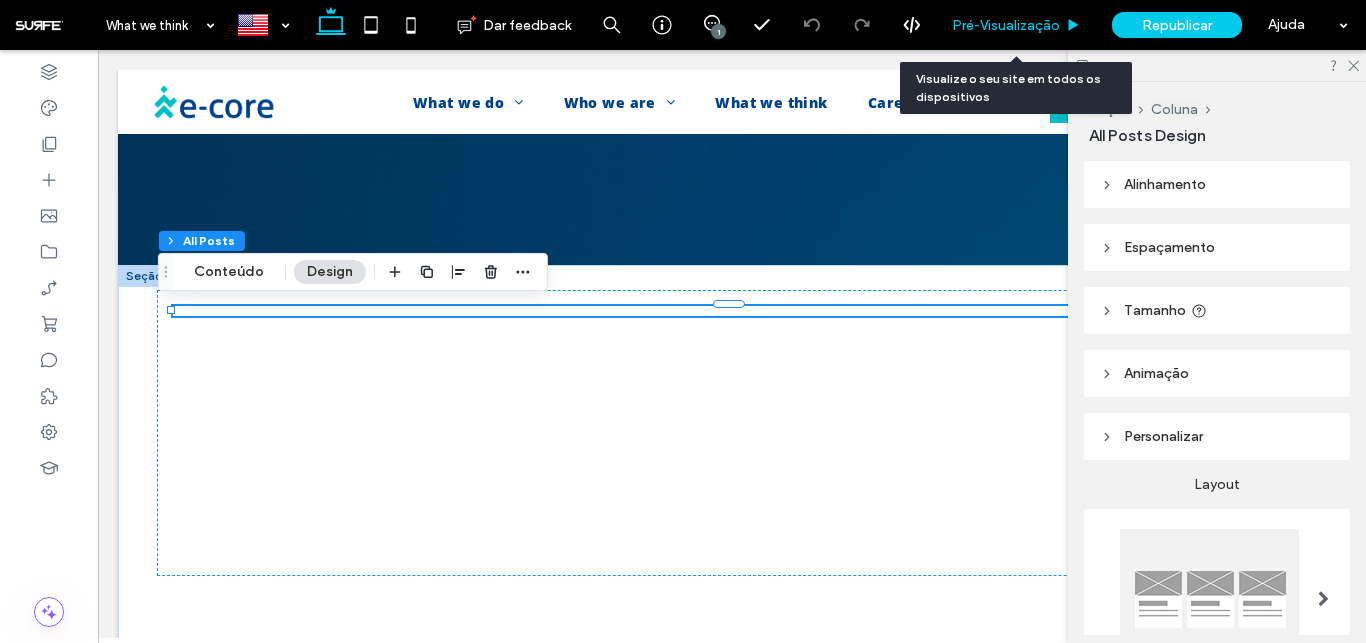 click on "Pré-Visualizaçāo" at bounding box center (1006, 25) 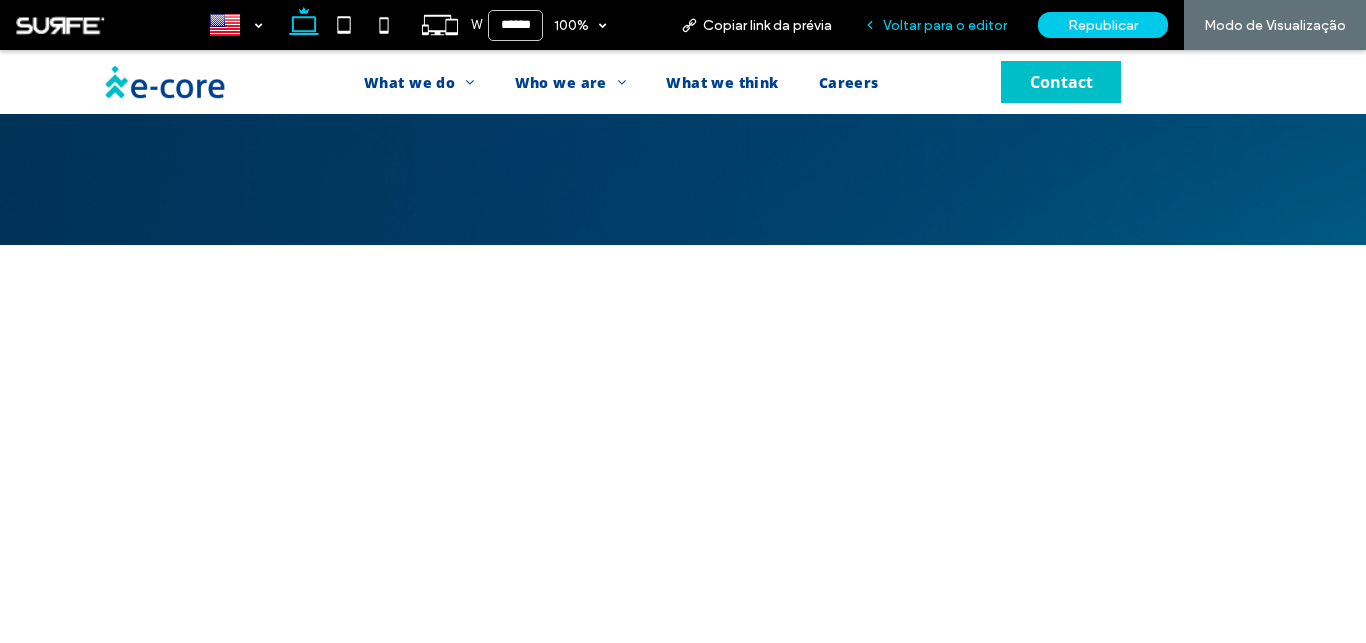 drag, startPoint x: 943, startPoint y: 23, endPoint x: 726, endPoint y: 45, distance: 218.11235 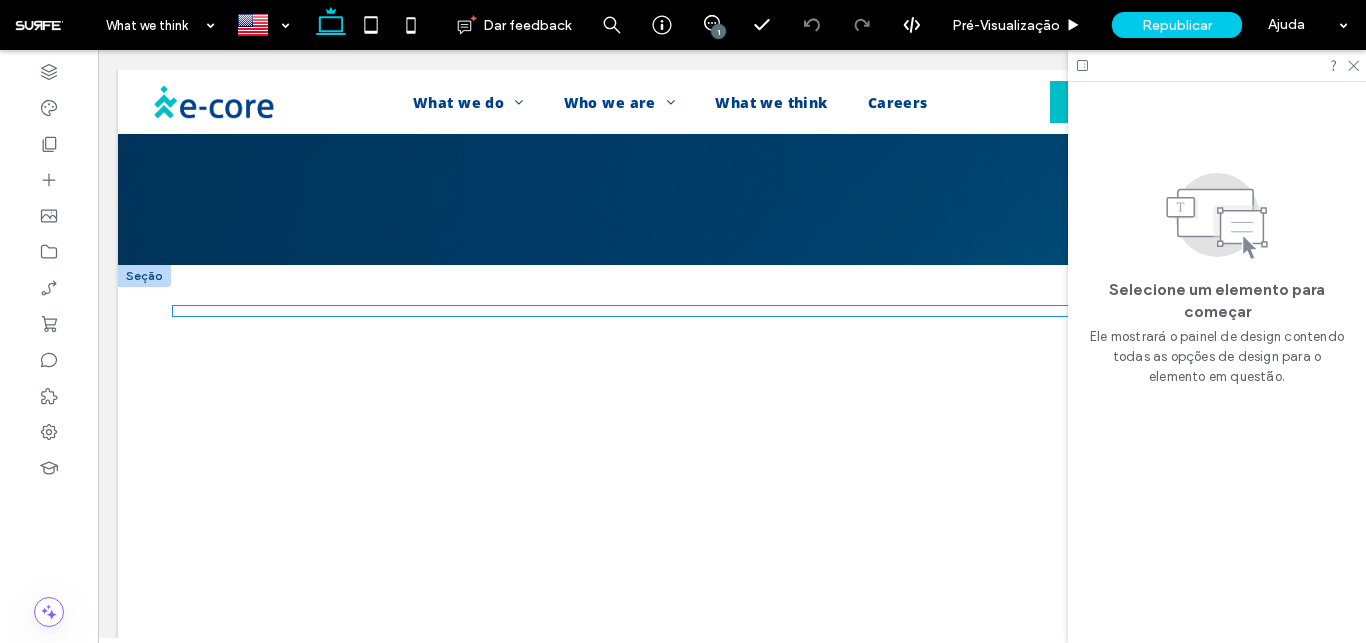 click at bounding box center (732, 311) 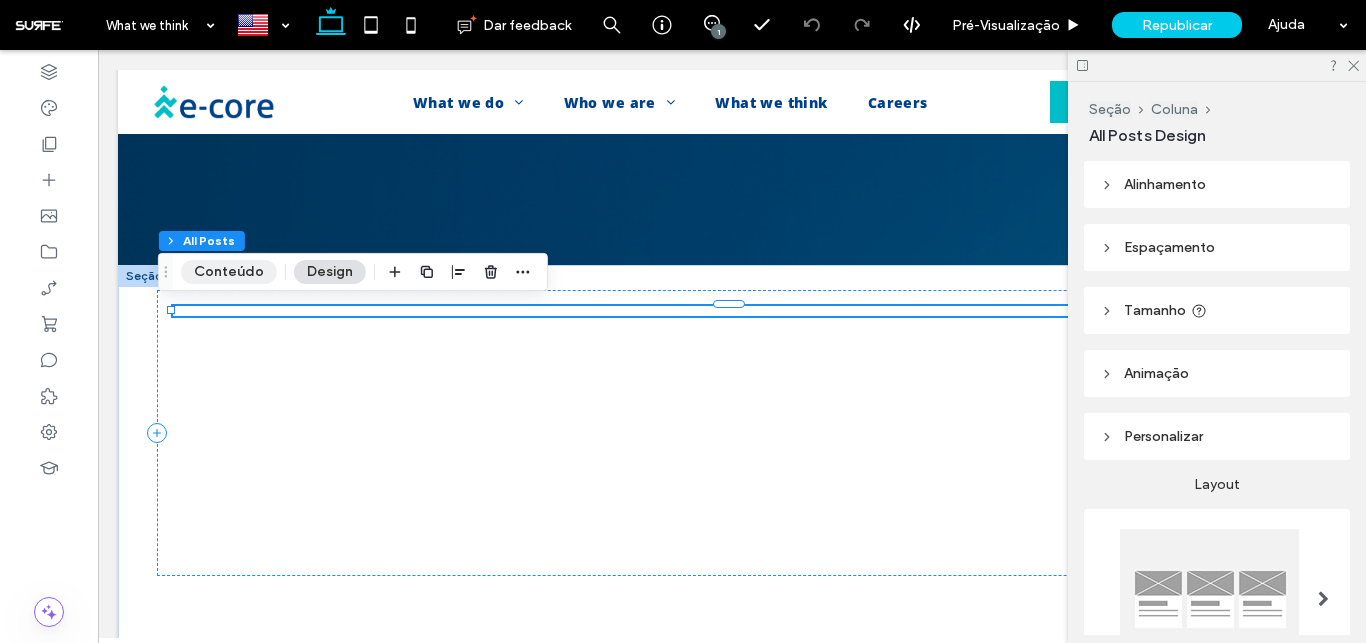 click on "Conteúdo" at bounding box center (229, 272) 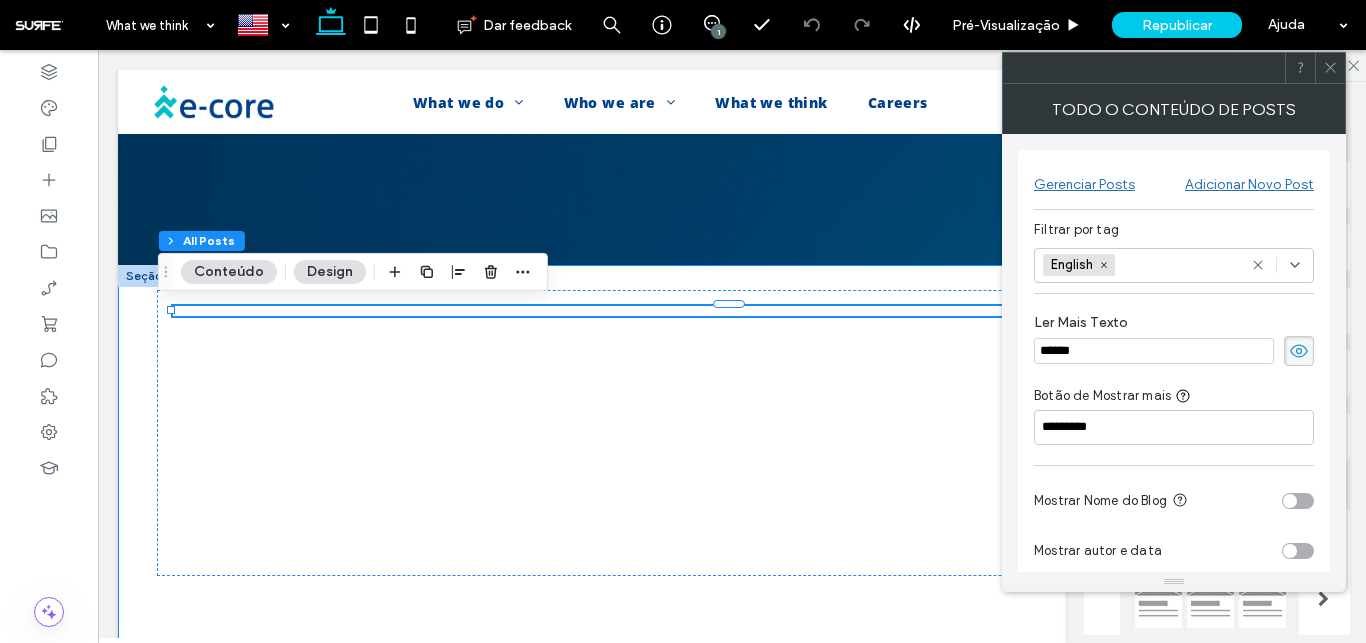 click 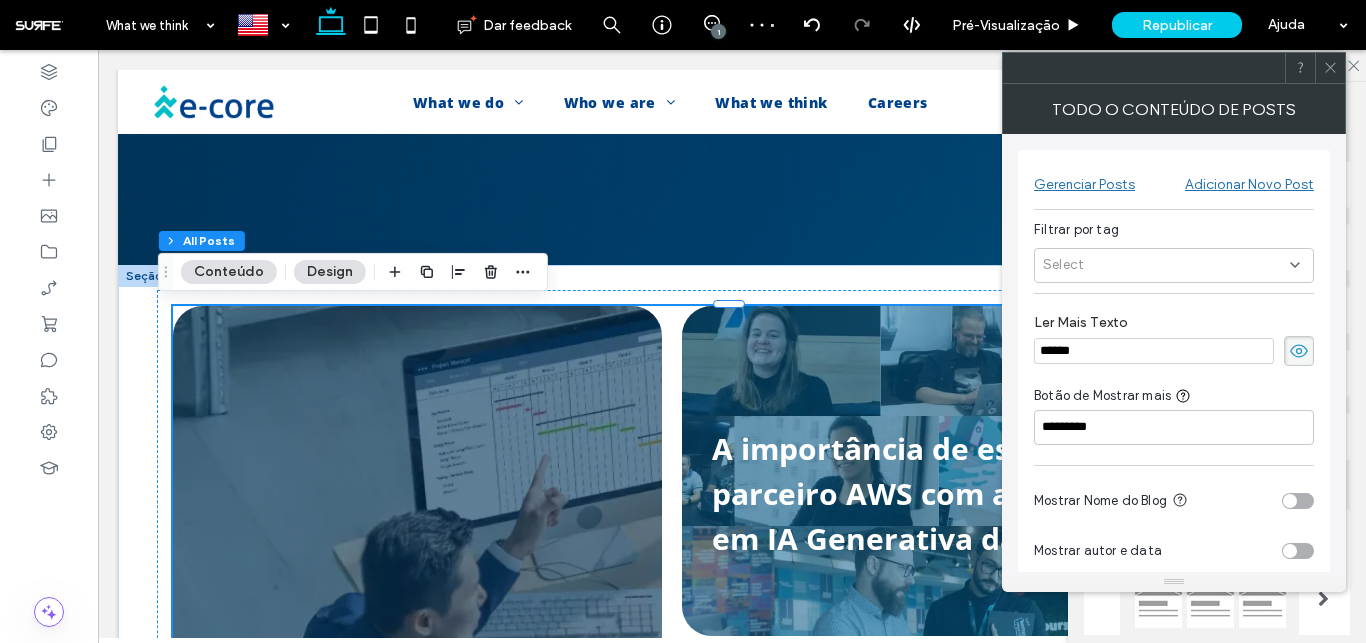 click on "Select" at bounding box center (1174, 265) 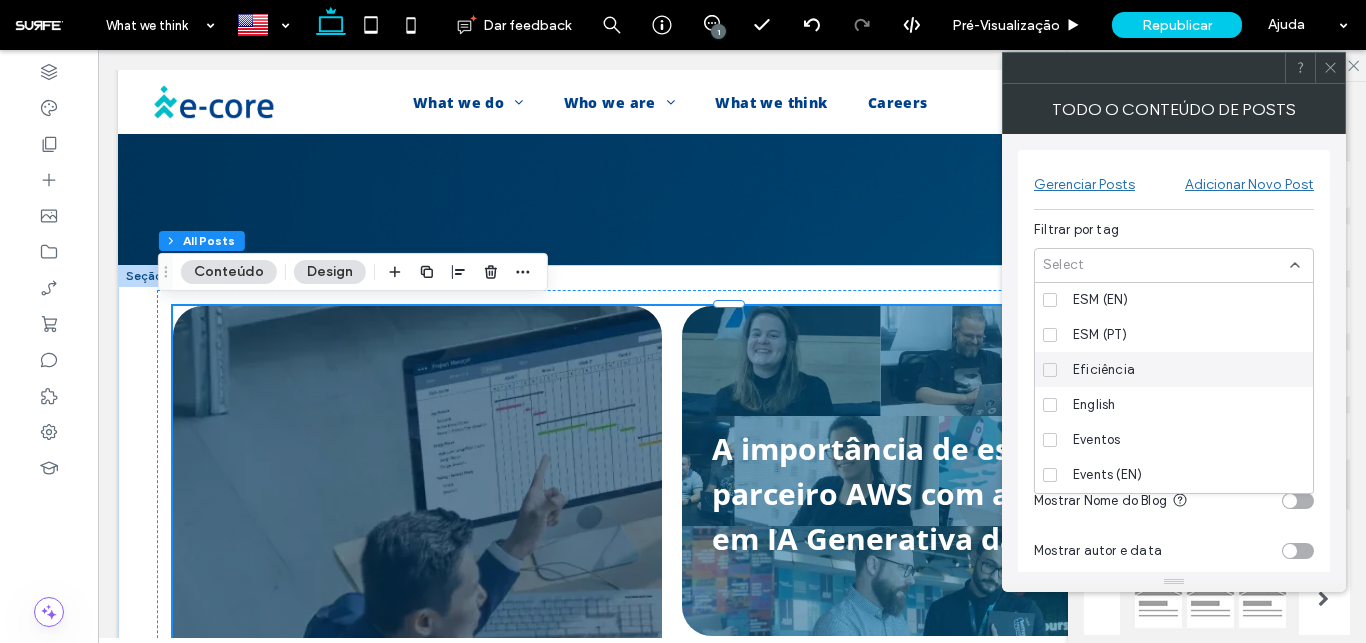 scroll, scrollTop: 4332, scrollLeft: 0, axis: vertical 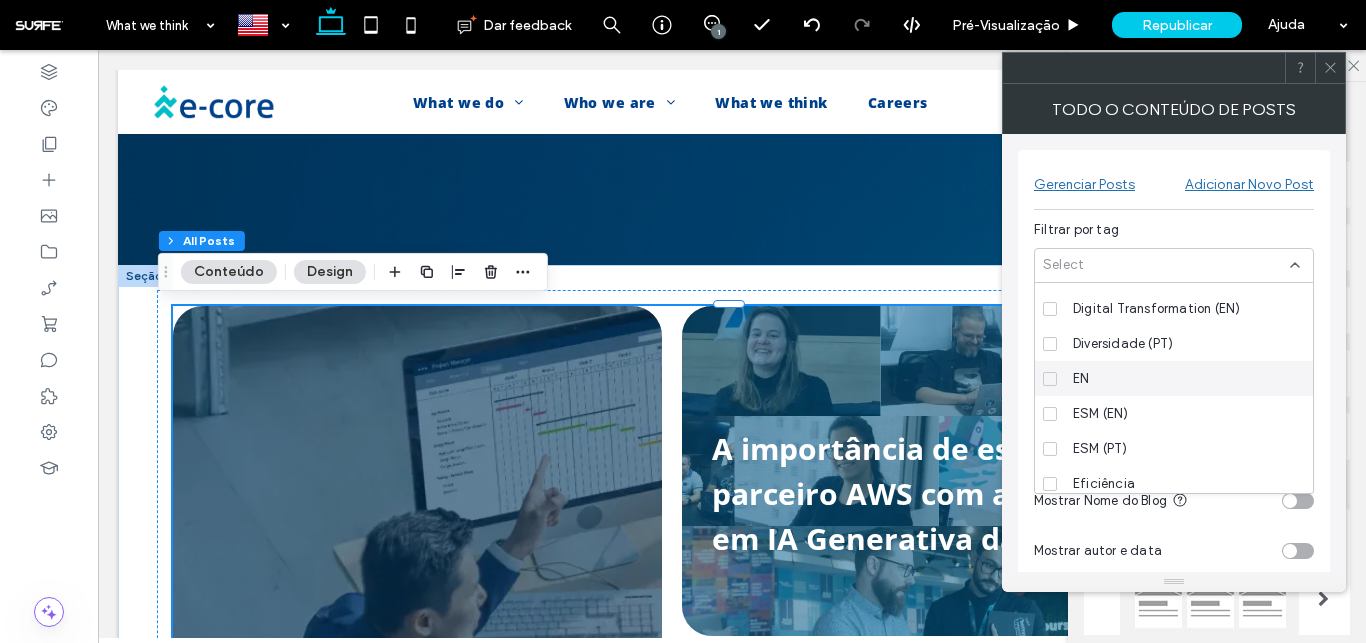 click on "EN" at bounding box center [1181, 378] 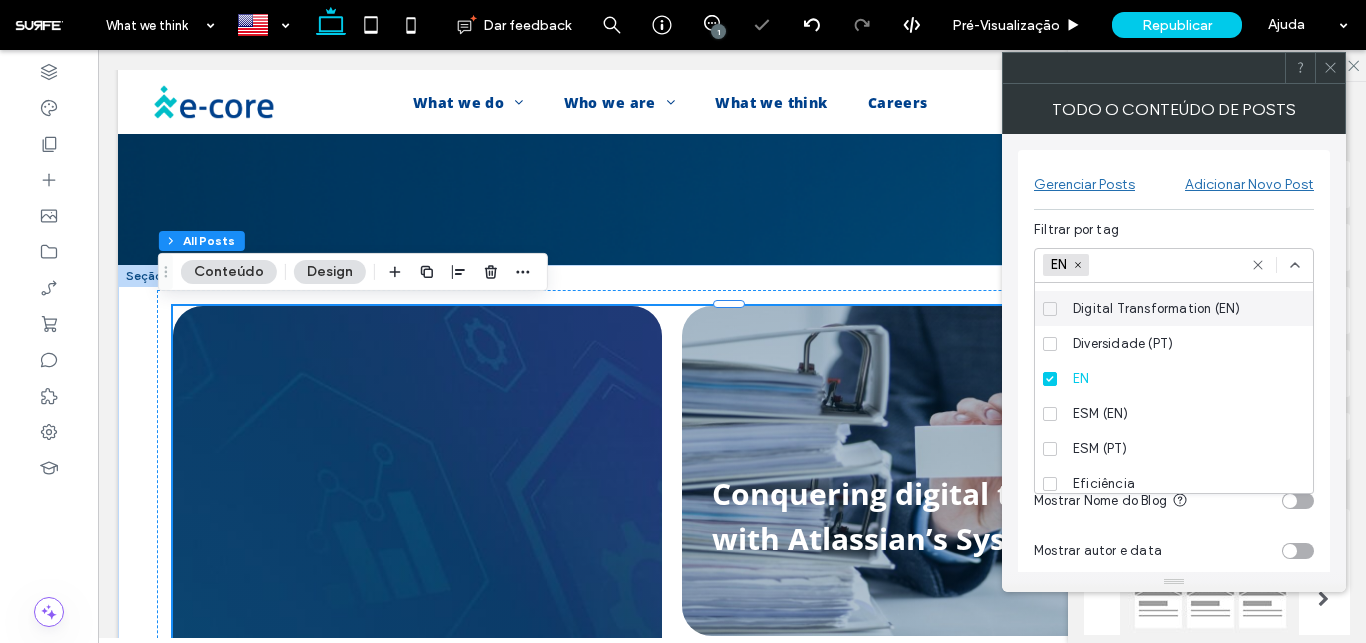 click on "Filtrar por tag" at bounding box center [1174, 230] 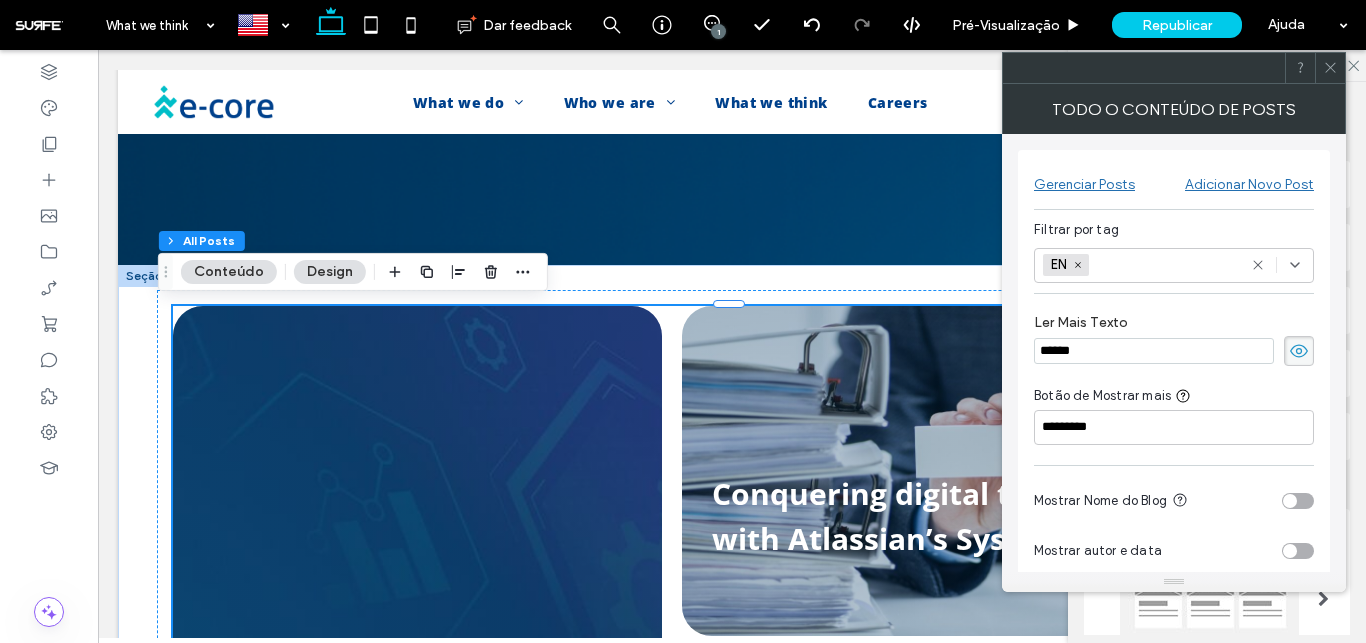 click 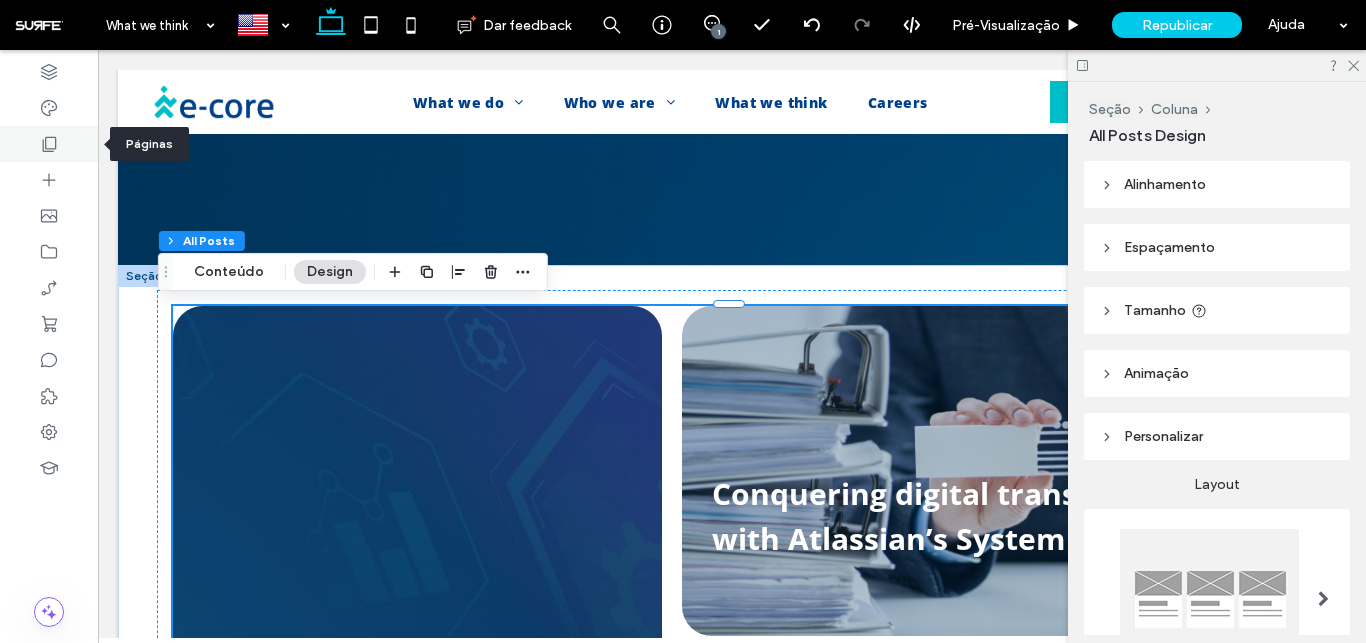click at bounding box center [49, 144] 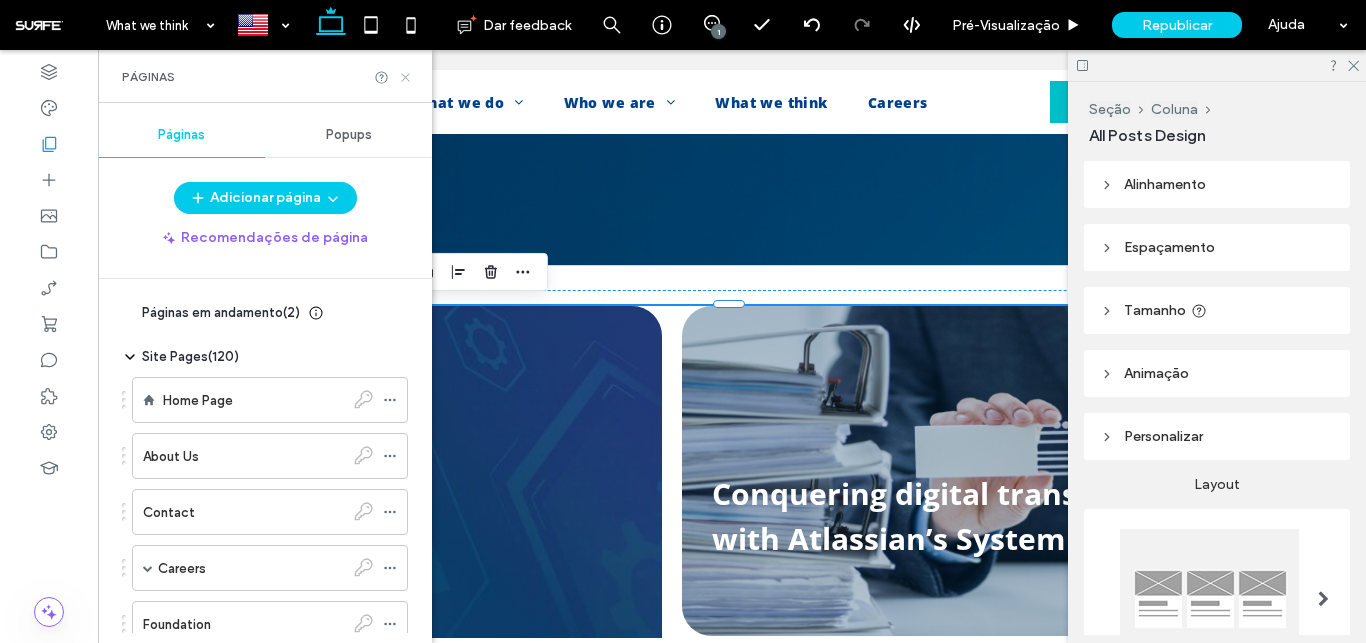 click 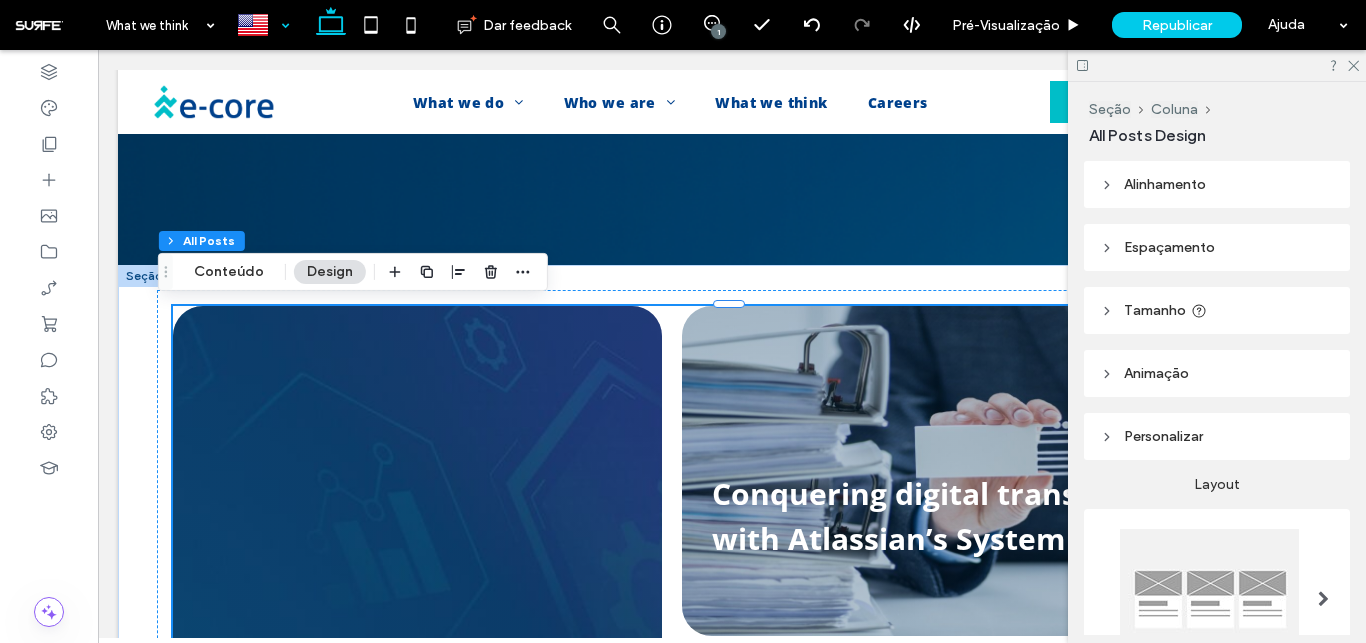 click at bounding box center (263, 25) 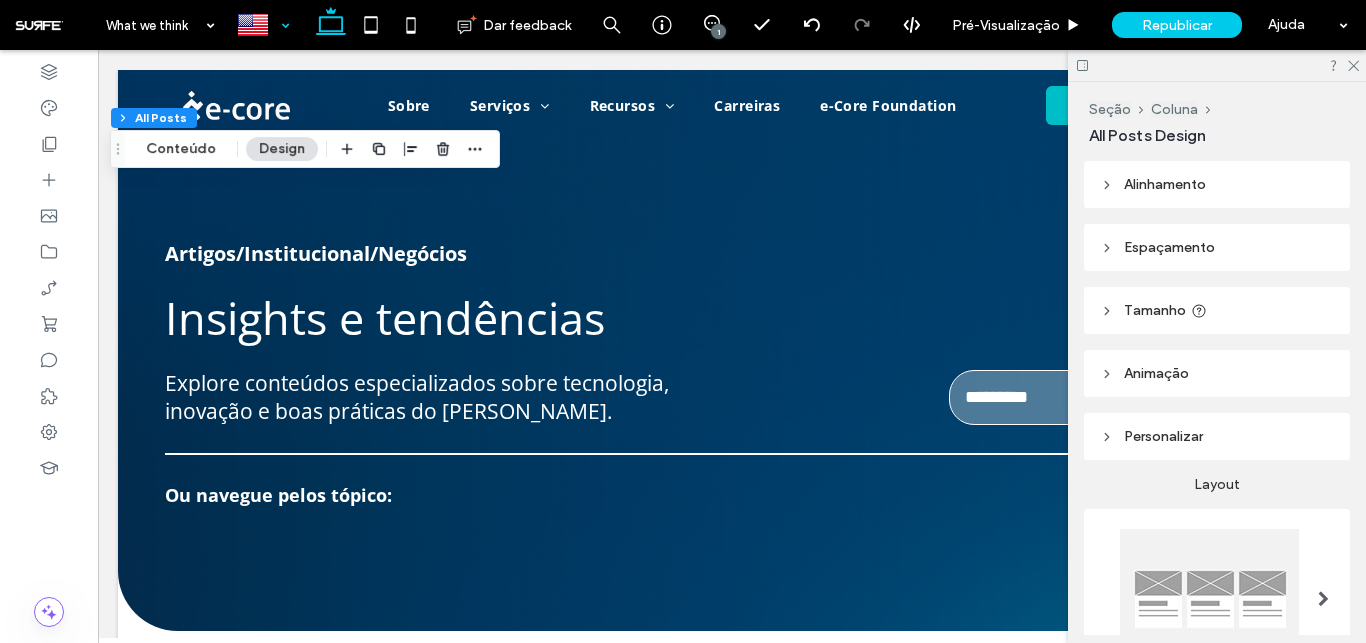 scroll, scrollTop: 0, scrollLeft: 0, axis: both 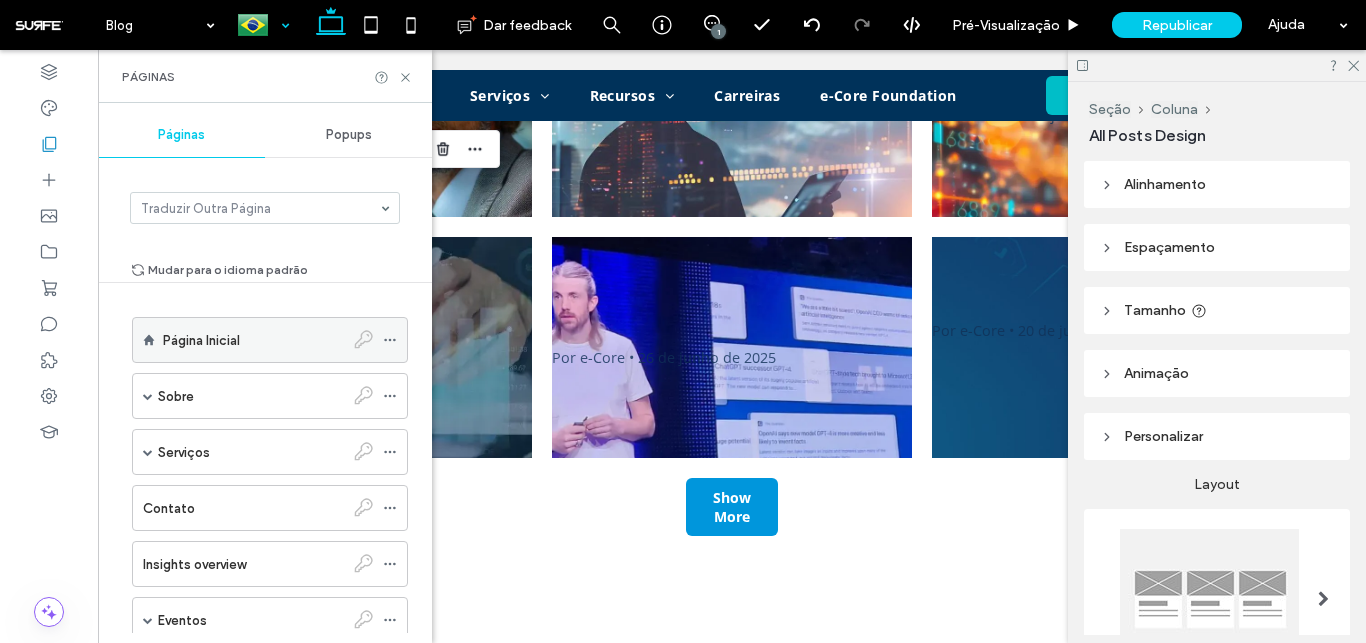 click on "Página Inicial" at bounding box center (253, 340) 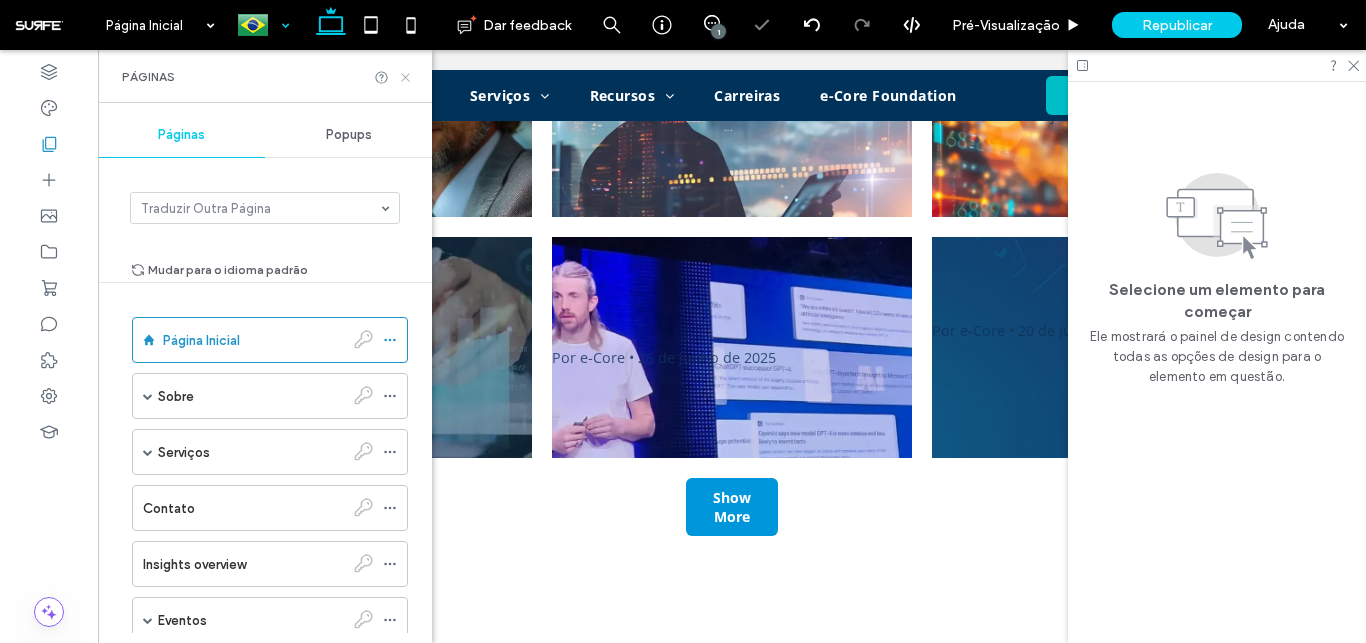 click 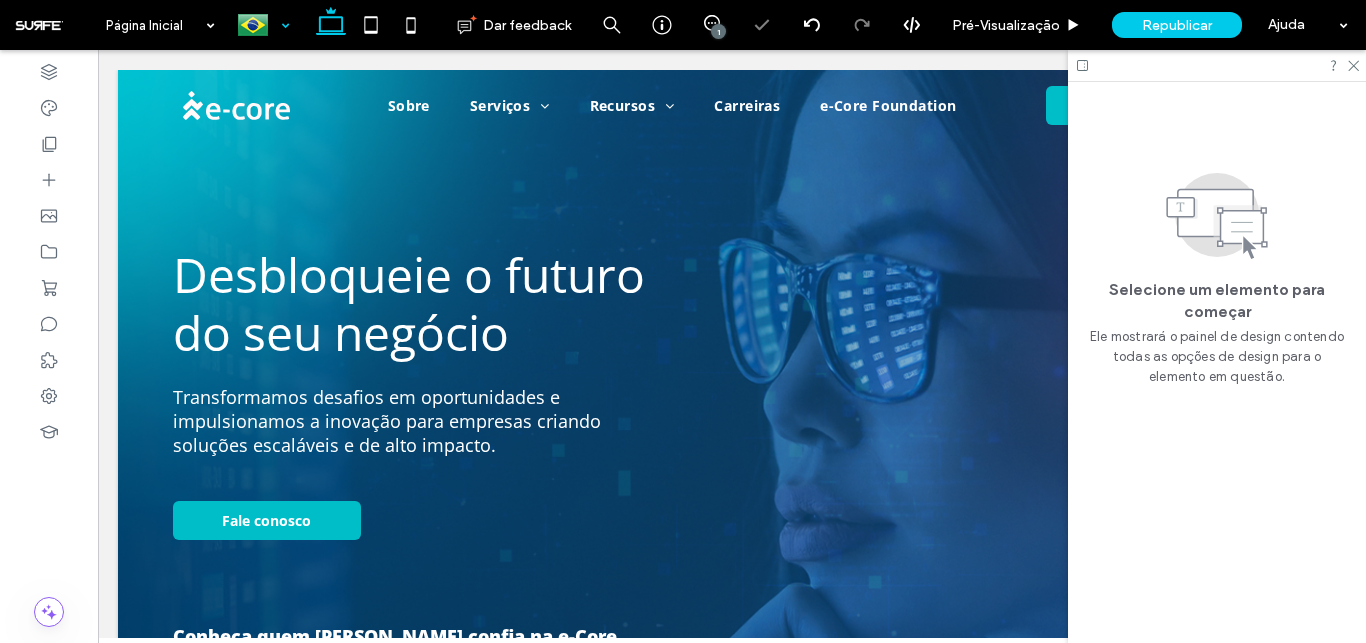 scroll, scrollTop: 0, scrollLeft: 0, axis: both 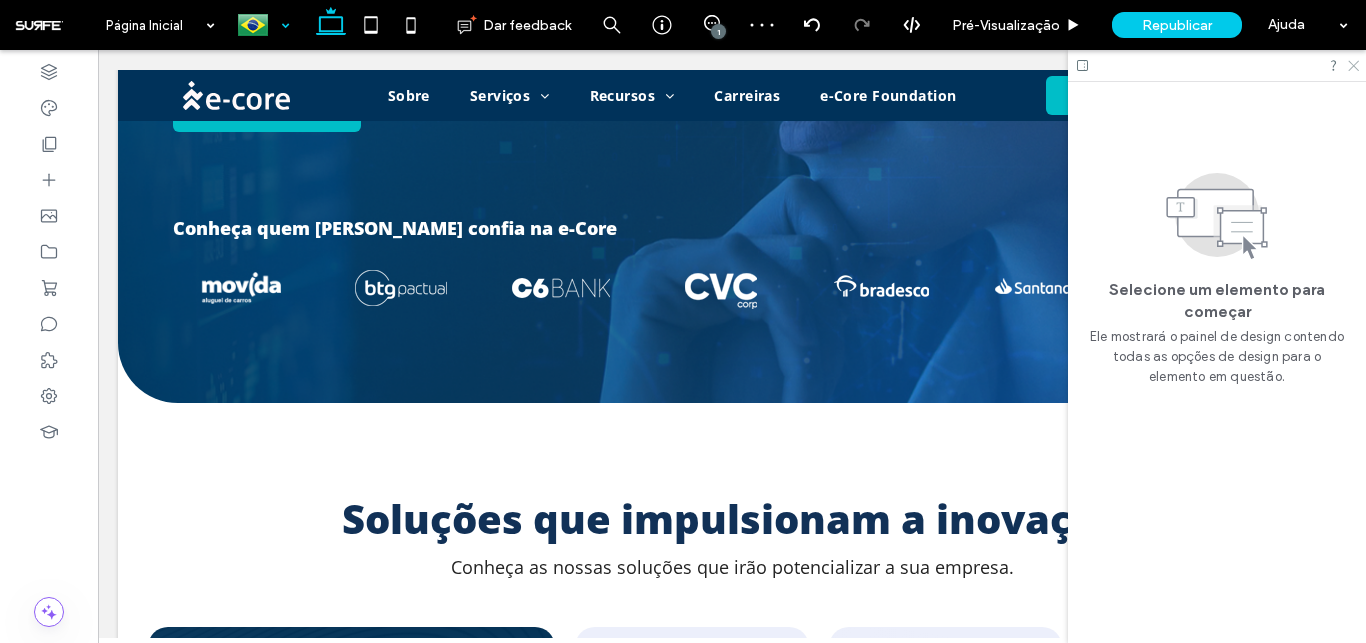 click 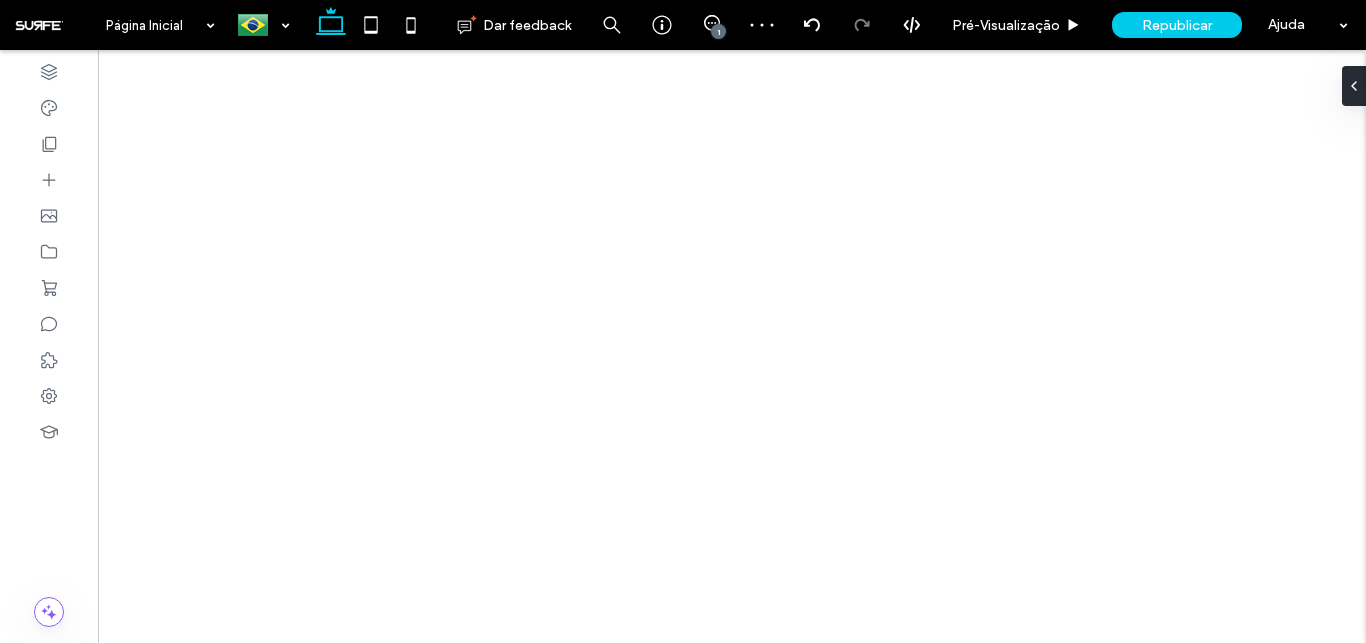 scroll, scrollTop: 0, scrollLeft: 0, axis: both 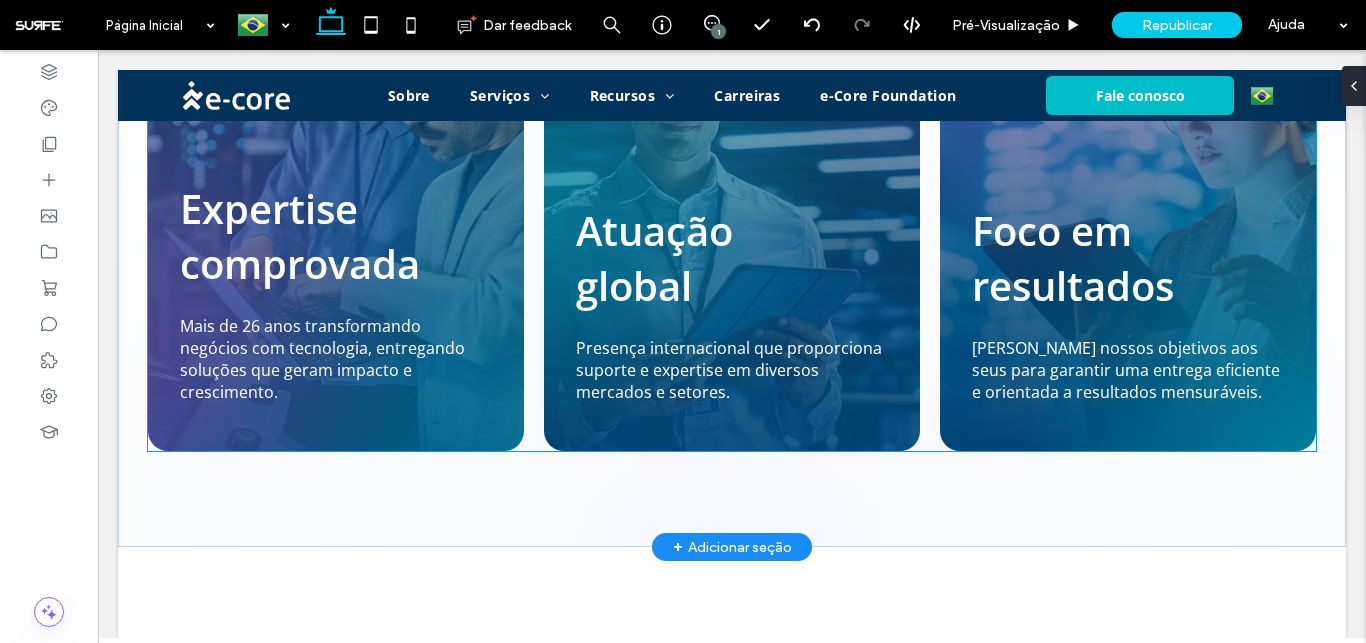 select on "******" 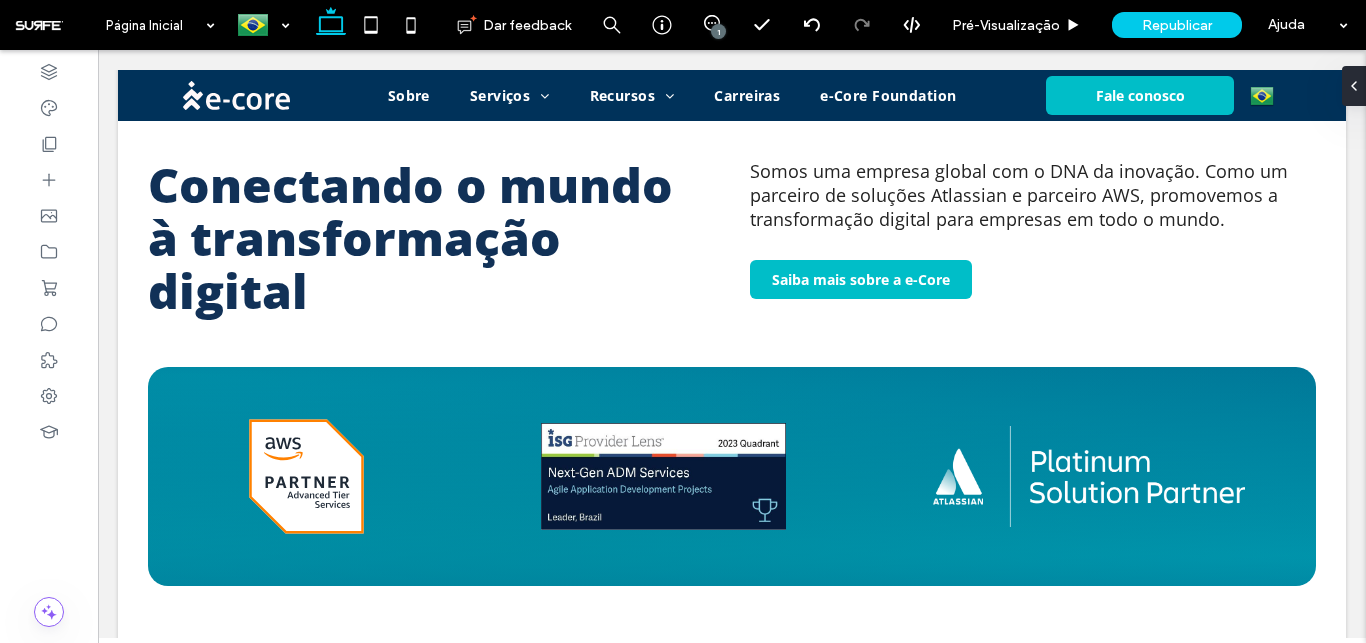 scroll, scrollTop: 2346, scrollLeft: 0, axis: vertical 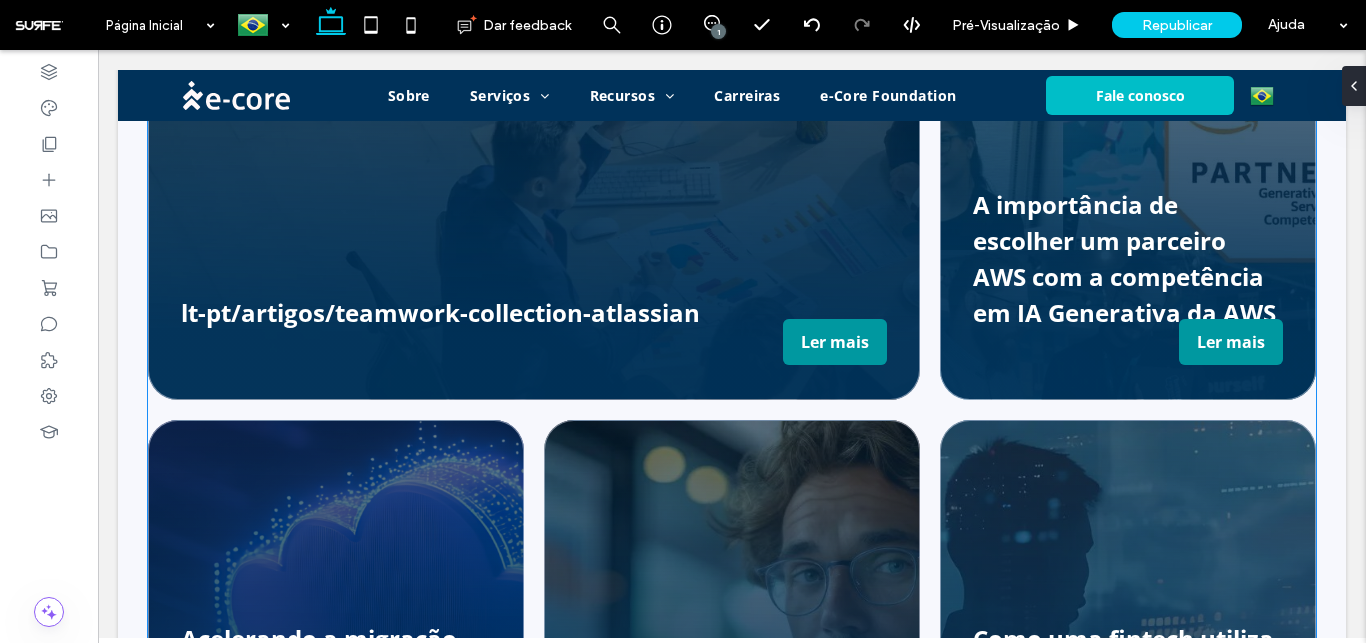 click on "lt-pt/artigos/teamwork-collection-atlassian
Por e-Core
•
[DATE]
Ler mais
A importância de escolher um parceiro AWS com a competência em IA Generativa da AWS
Por e-Core
•
[DATE]
Ler mais
Acelerando a migração para a nuvem e impulsionando a transformação digital com Atlassian e AWS
Por e-Core
•
[DATE]
Ler mais
Governança de IA: Como equilibrar inovação e responsabilidade
Por e-Core
•
[DATE]
Ler mais
Como uma fintech utiliza a Inteligência Artificial Generativa para melhorar o engajamento dos clientes
Por e-Core
•
[DATE]
Ler mais" at bounding box center (732, 410) 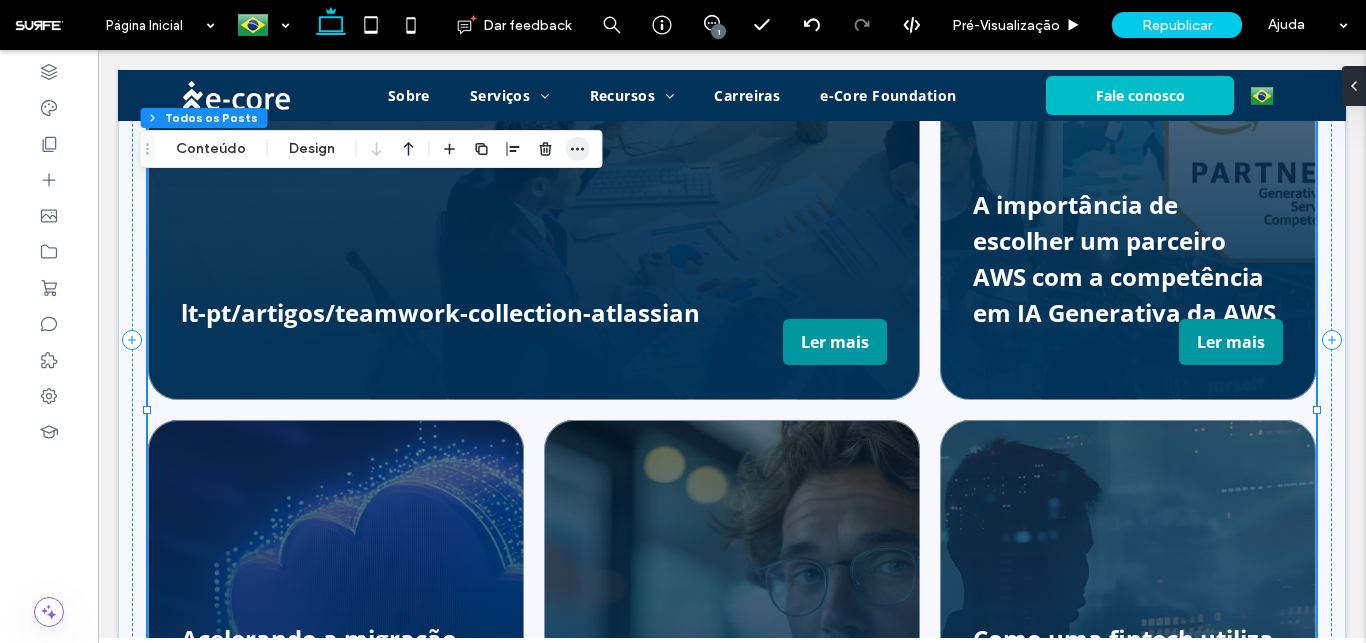 click at bounding box center [578, 149] 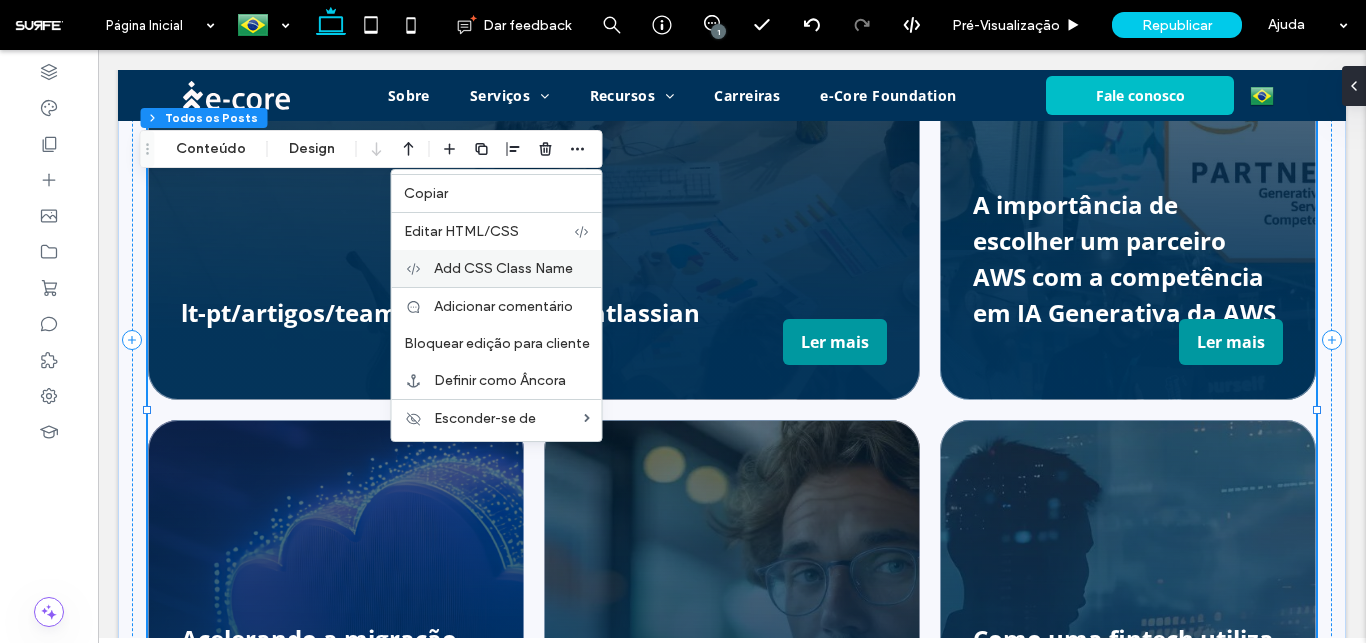 click on "Add CSS Class Name" at bounding box center [503, 268] 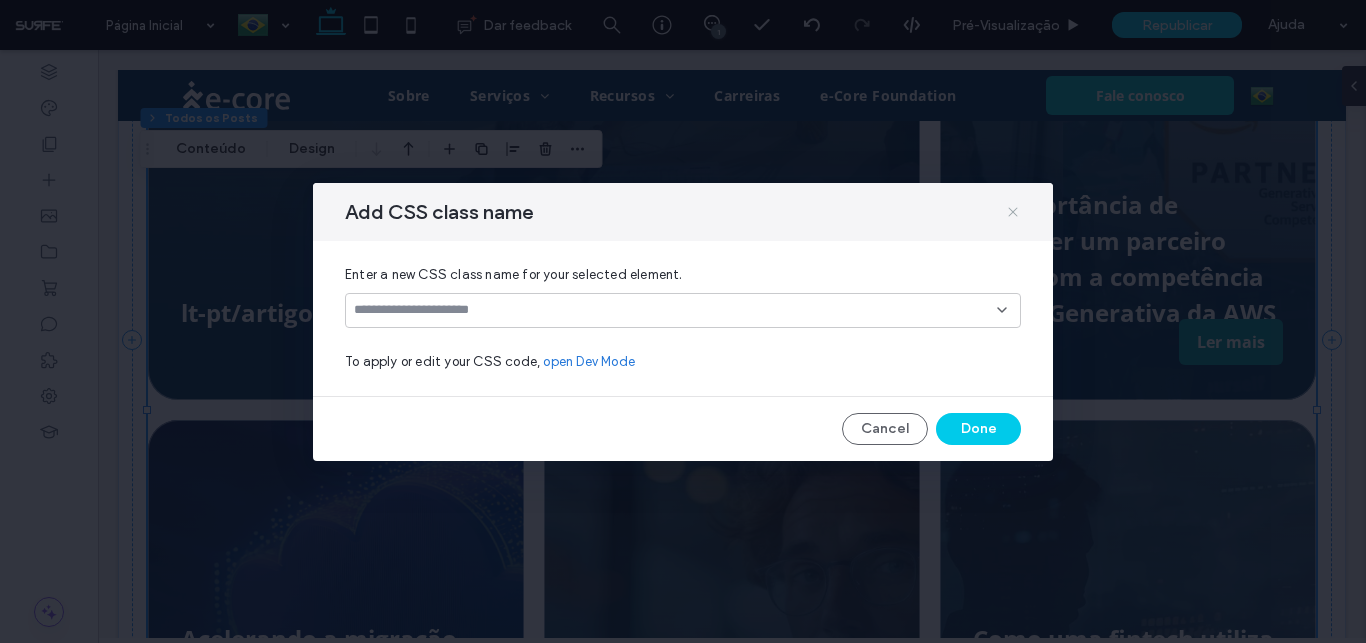 click 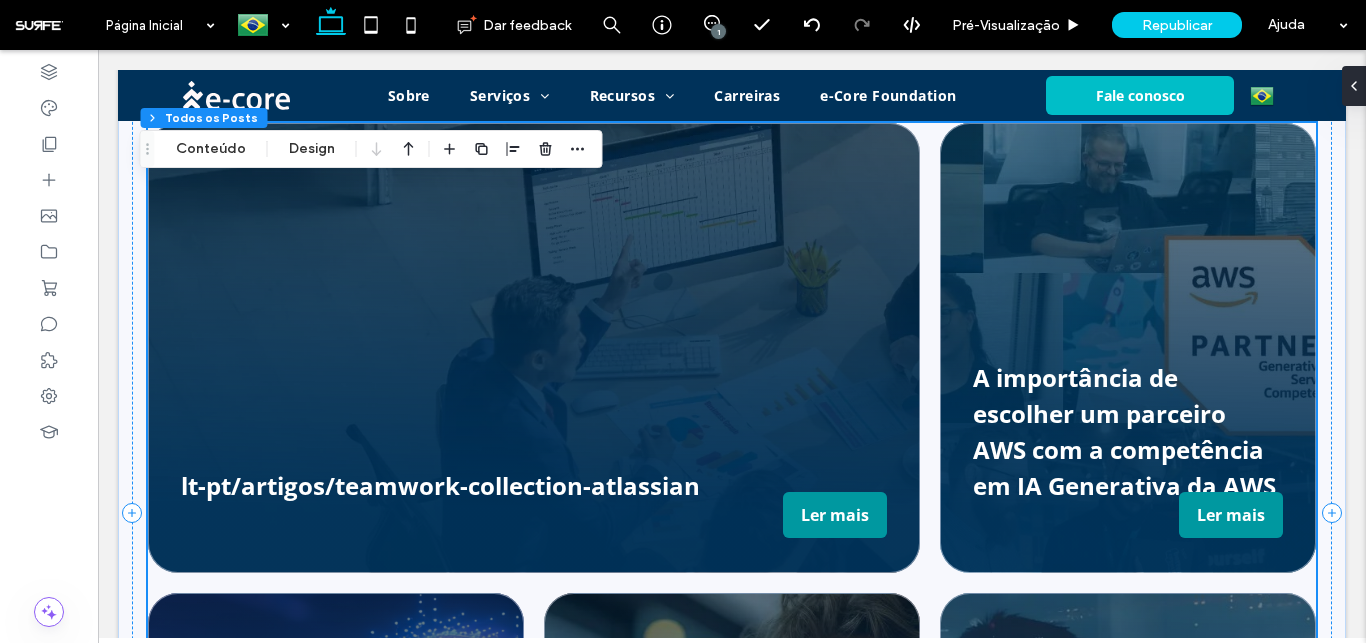 scroll, scrollTop: 4488, scrollLeft: 0, axis: vertical 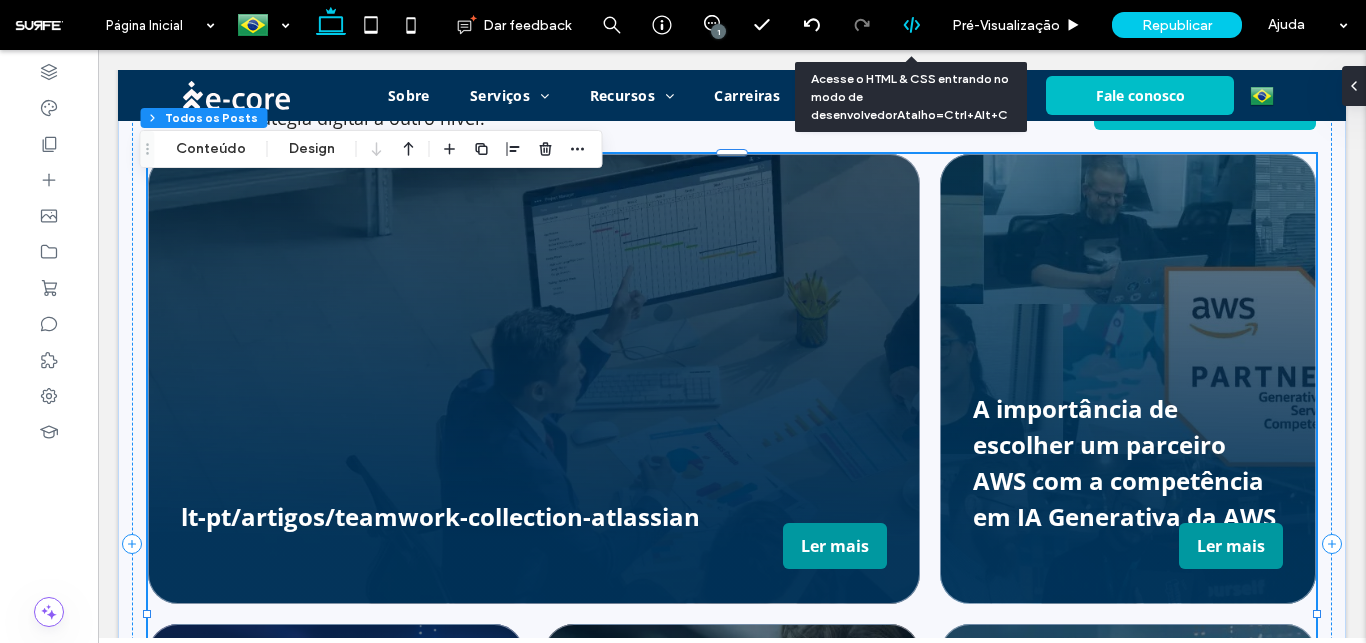 click 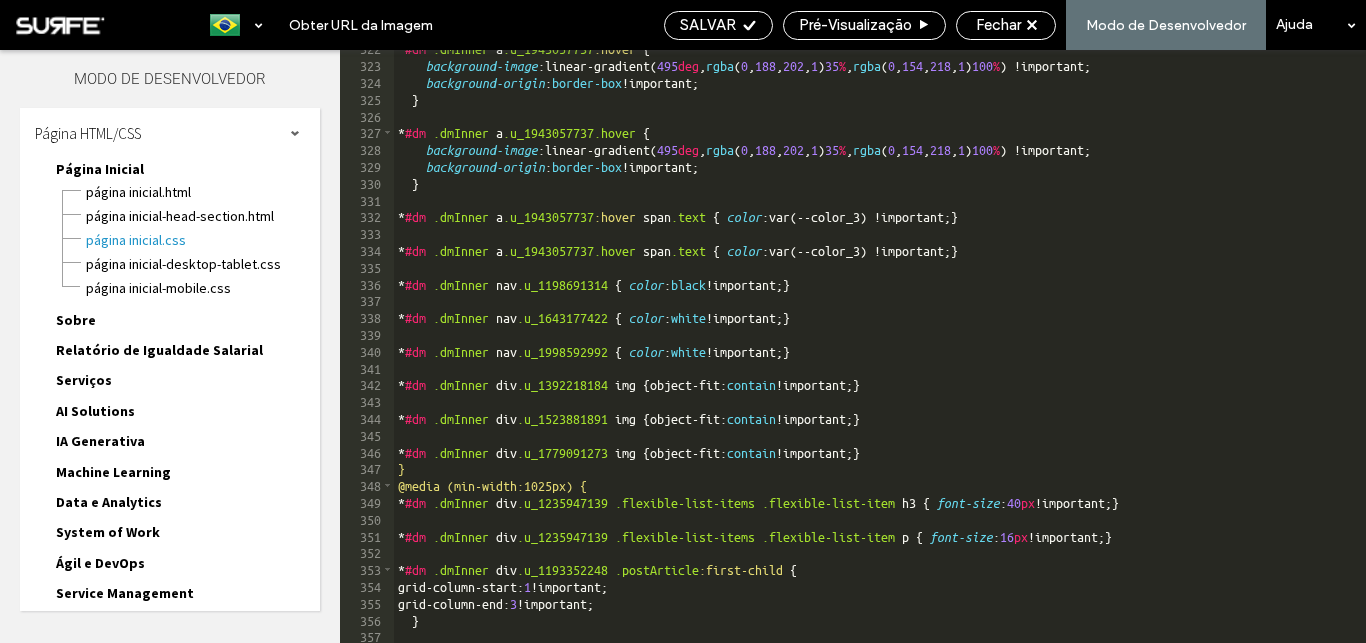 scroll, scrollTop: 5520, scrollLeft: 0, axis: vertical 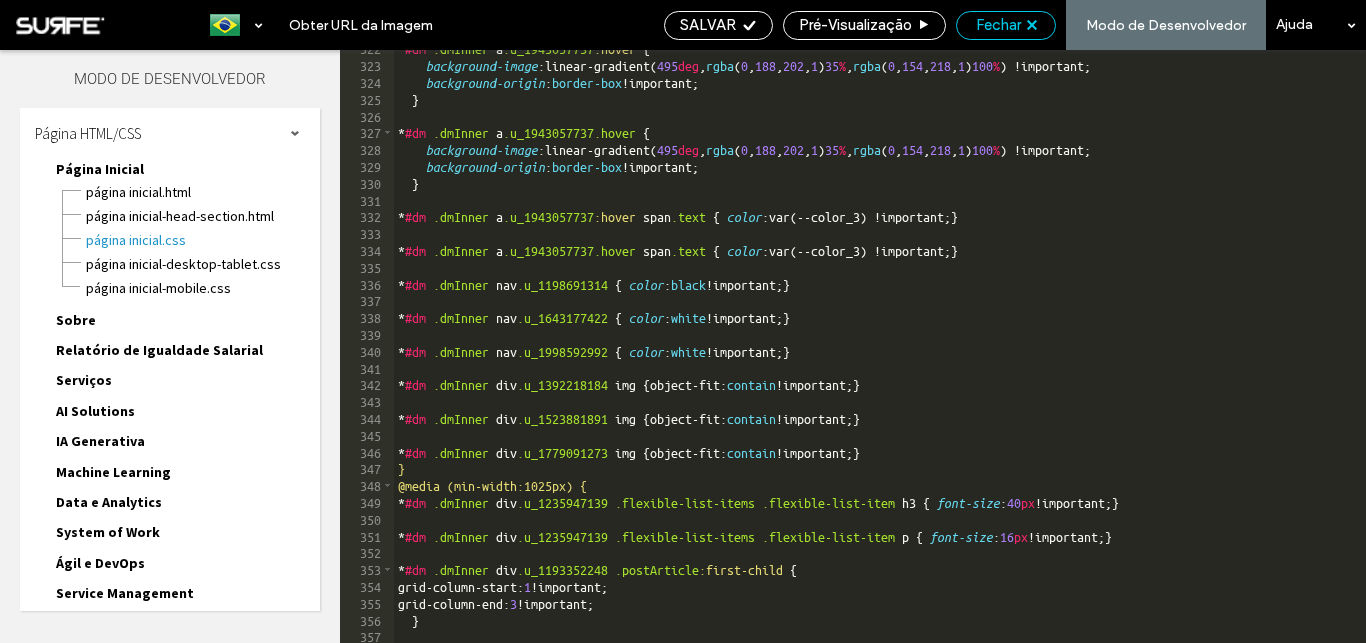click on "Fechar" at bounding box center (998, 25) 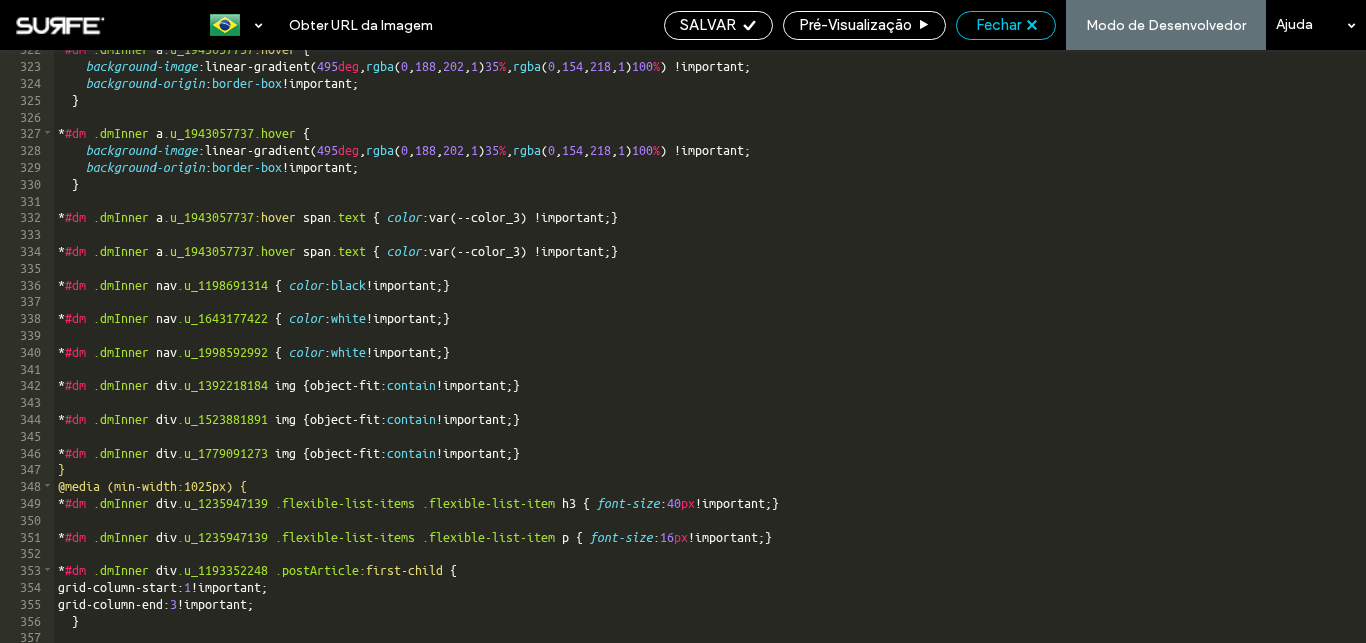 scroll, scrollTop: 5520, scrollLeft: 0, axis: vertical 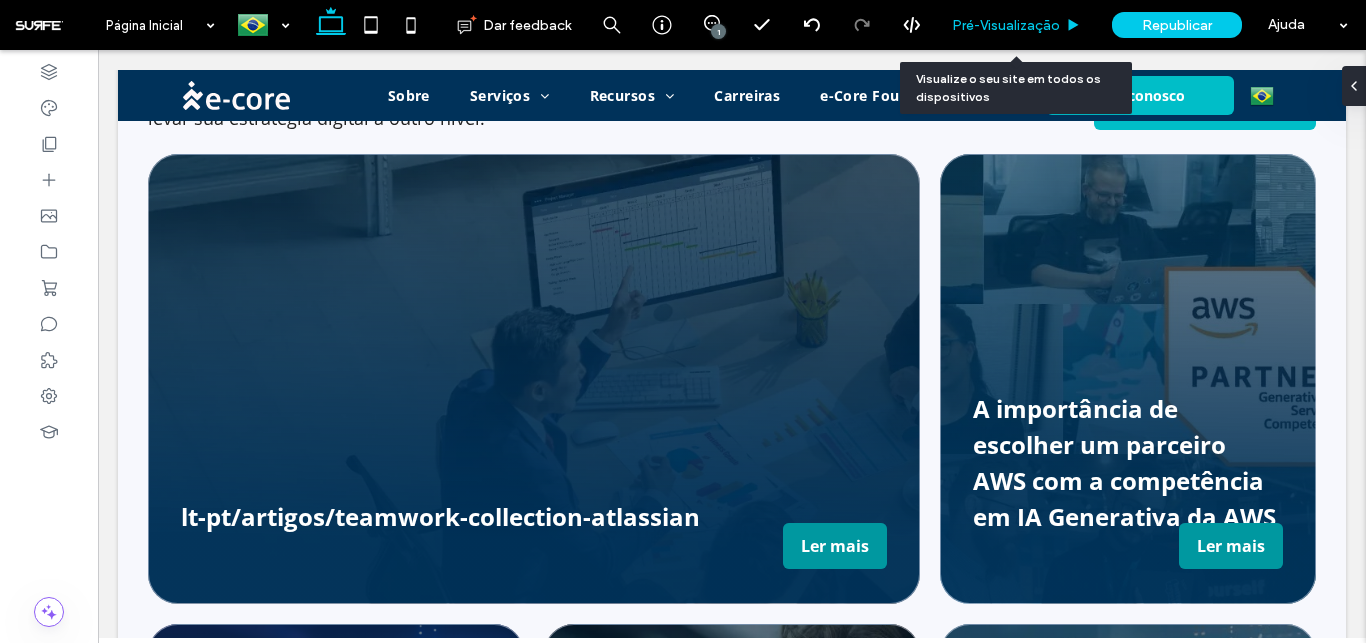 click on "Pré-Visualizaçāo" at bounding box center [1006, 25] 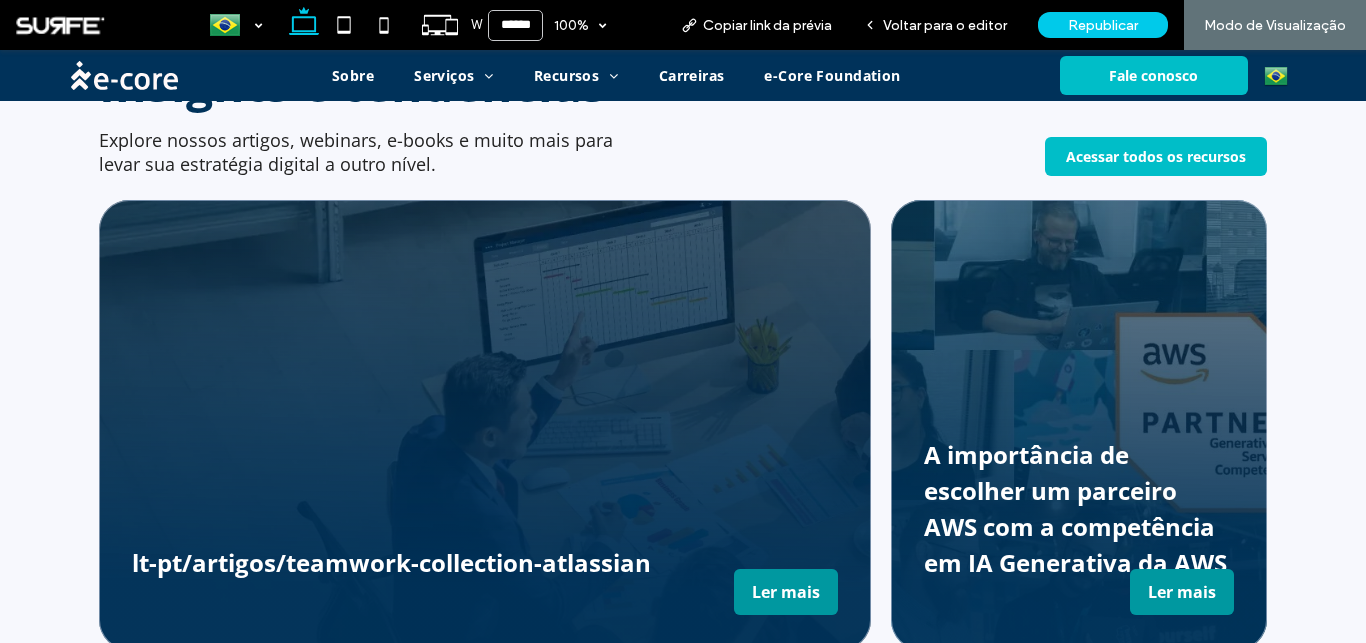 scroll, scrollTop: 4386, scrollLeft: 0, axis: vertical 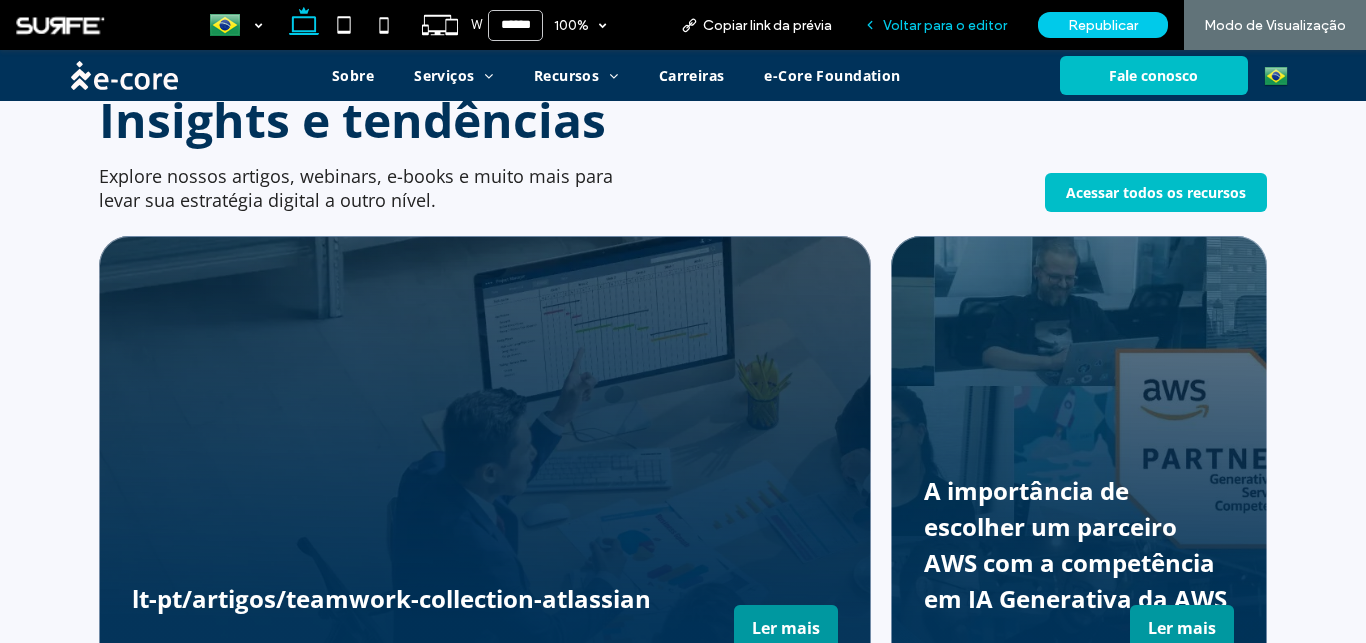 click on "Voltar para o editor" at bounding box center [935, 25] 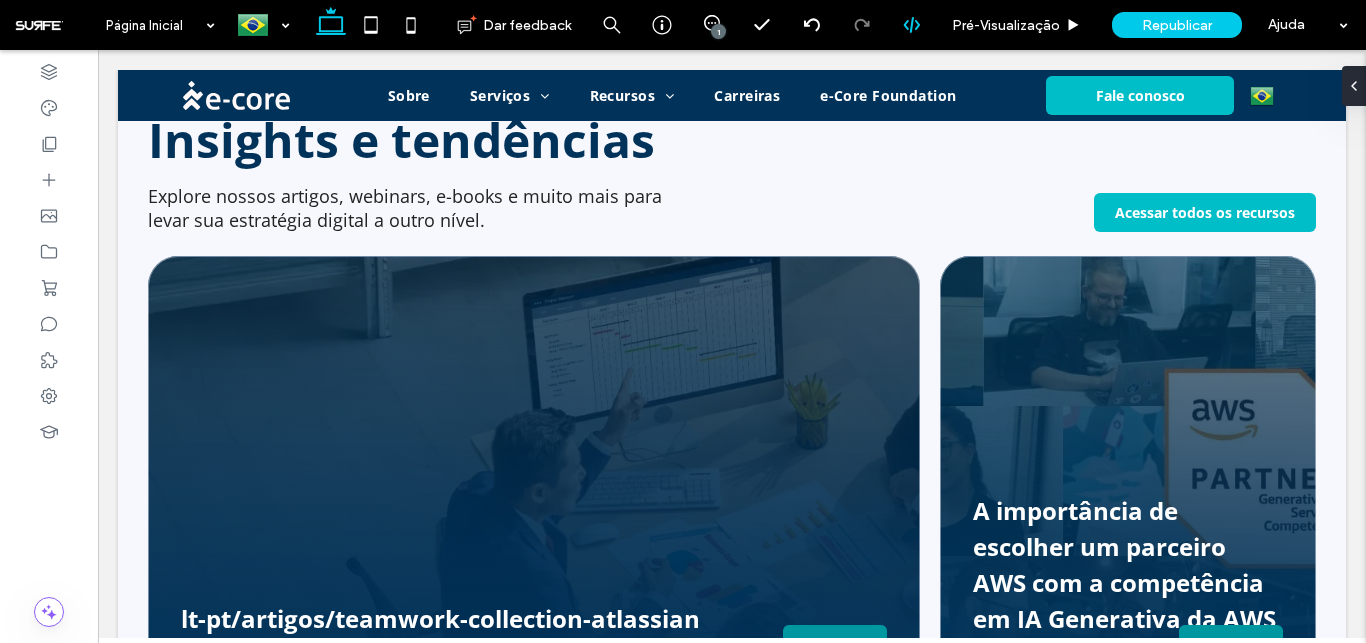 click 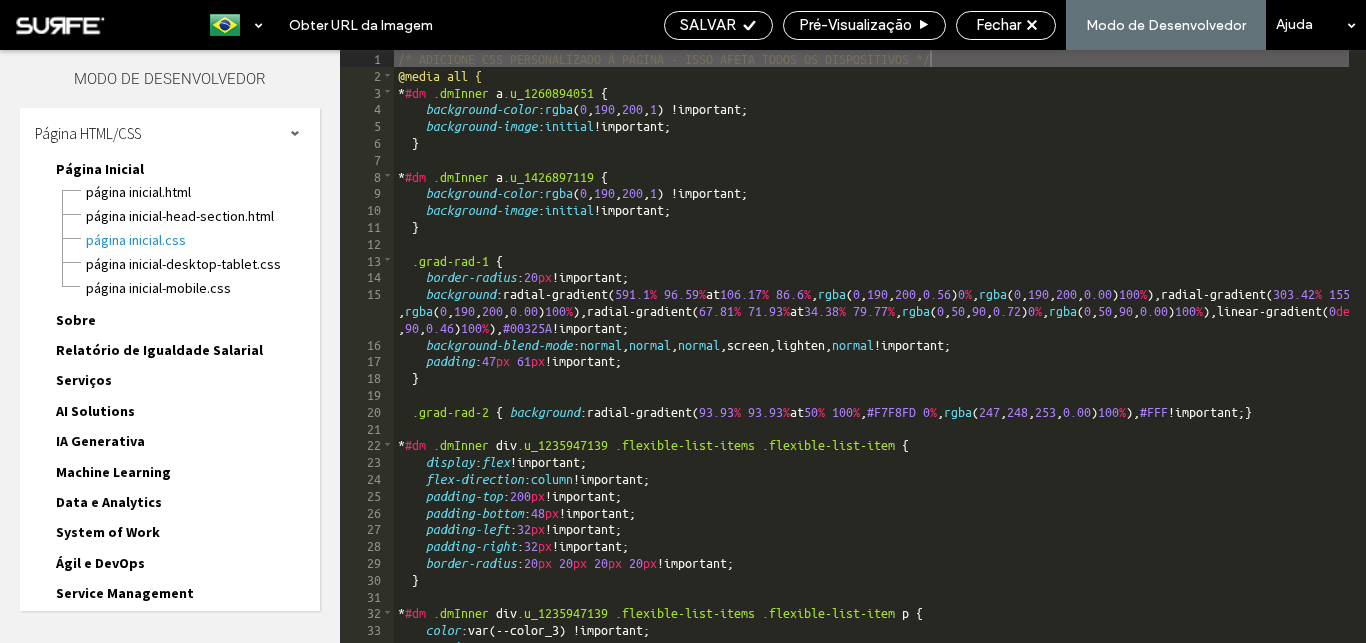 click on "/* ADICIONE CSS PERSONALIZADO À PÁGINA - ISSO AFETA TODOS OS DISPOSITIVOS */ @media all {   * #dm   .dmInner   a .u_1260894051   {      background-color : rgba ( 0 , 190 , 200 , 1 ) !important;      background-image : initial  !important;    }   * #dm   .dmInner   a .u_1426897119   {      background-color : rgba ( 0 , 190 , 200 , 1 ) !important;      background-image : initial  !important;    }    .grad-rad-1   {      border-radius : 20 px  !important;      background :radial-gradient( 591.1 %   96.59 %  at  106.17 %   86.6 % , rgba ( 0 , 190 , 200 , 0.56 )  0 % , rgba ( 0 , 190 , 200 , 0.00 )  100 % ),radial-gradient( 303.42 %   155.05 %  at  3.36 %   4.05 % , rgba ( 0 , 190 , 200 , 0.56 )  0 %         , rgba ( 0 , 190 , 200 , 0.00 )  100 % ),radial-gradient( 67.81 %   71.93 %  at  34.38 %   79.77 % , rgba ( 0 , 50 , 90 , 0.72 )  0 % , rgba ( 0 , 50 , 90 , 0.00 )  100 % ),linear-gradient( 0 deg , rgba ( 0 , 50 , 90 , 0.46 )  0 % , rgba ( 0 , 50         , 90 , 0.46 )  100 % ), #00325A      :" at bounding box center (1041, 363) 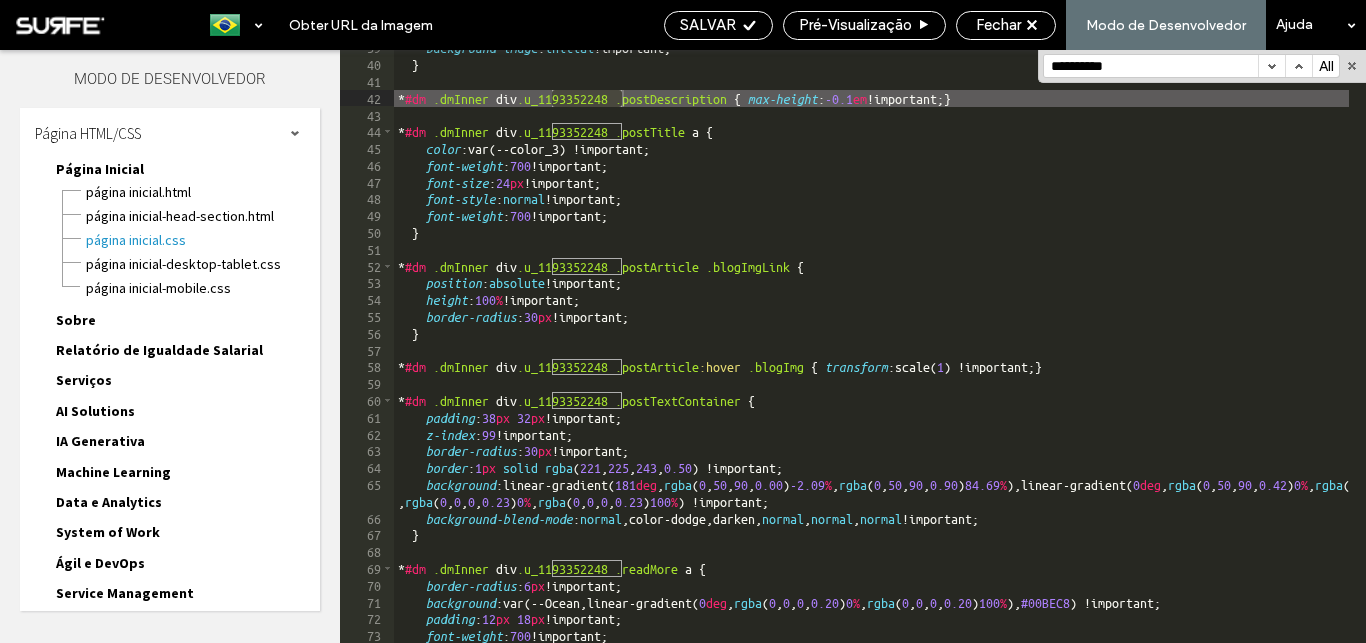 scroll, scrollTop: 682, scrollLeft: 0, axis: vertical 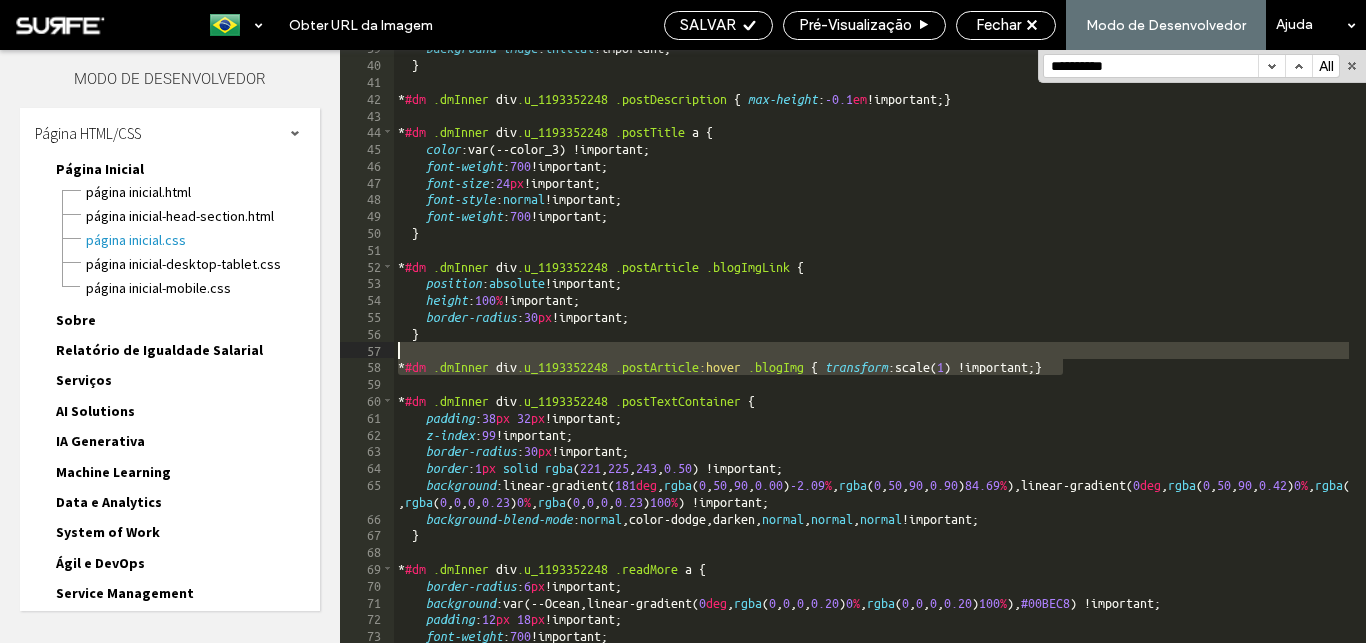 drag, startPoint x: 1106, startPoint y: 366, endPoint x: 1022, endPoint y: 350, distance: 85.51023 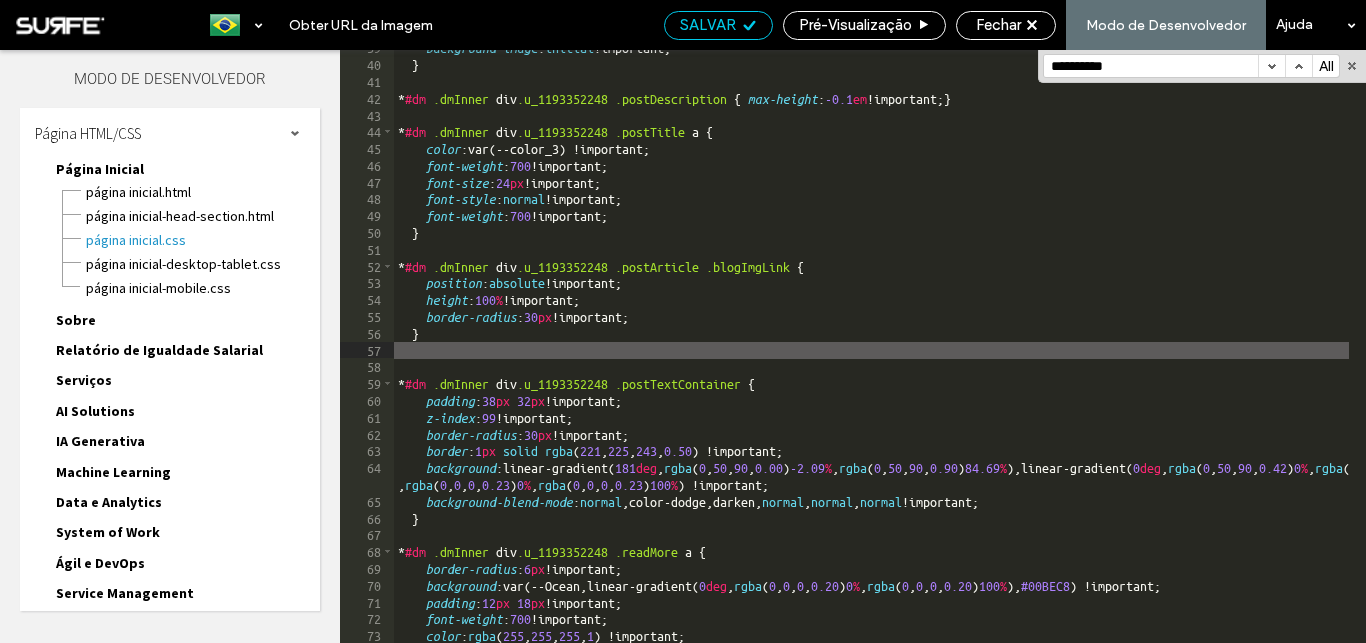 click on "SALVAR" at bounding box center (708, 25) 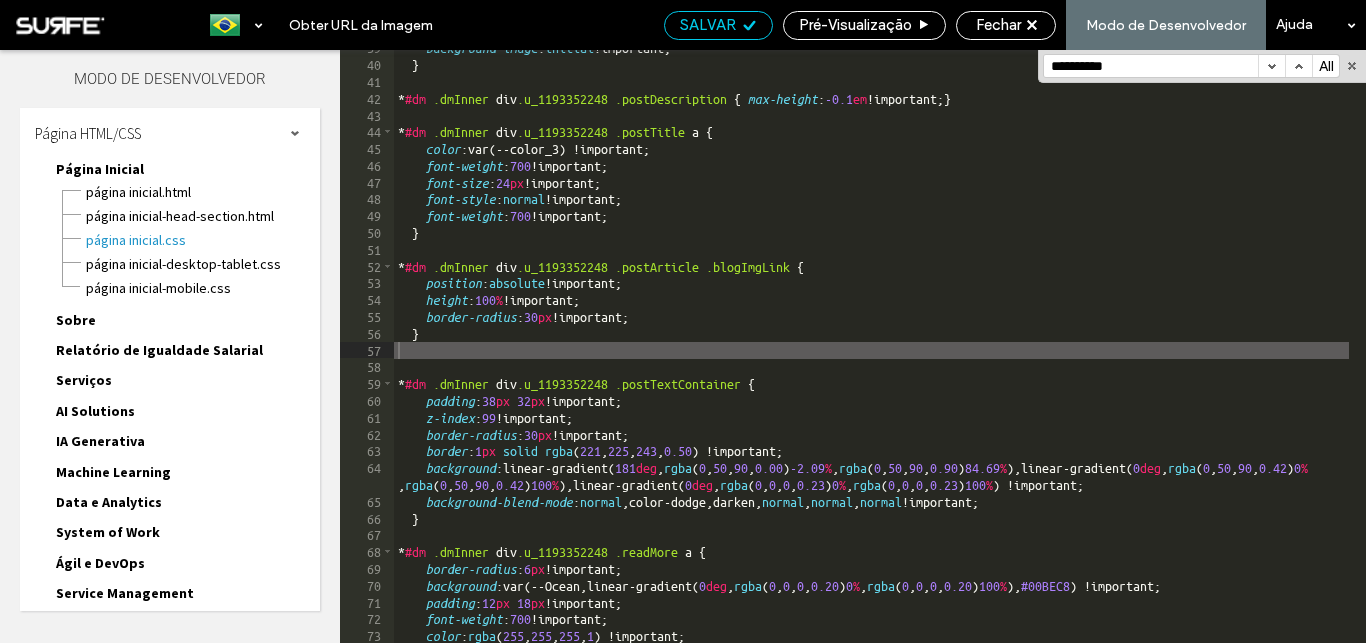 scroll, scrollTop: 699, scrollLeft: 0, axis: vertical 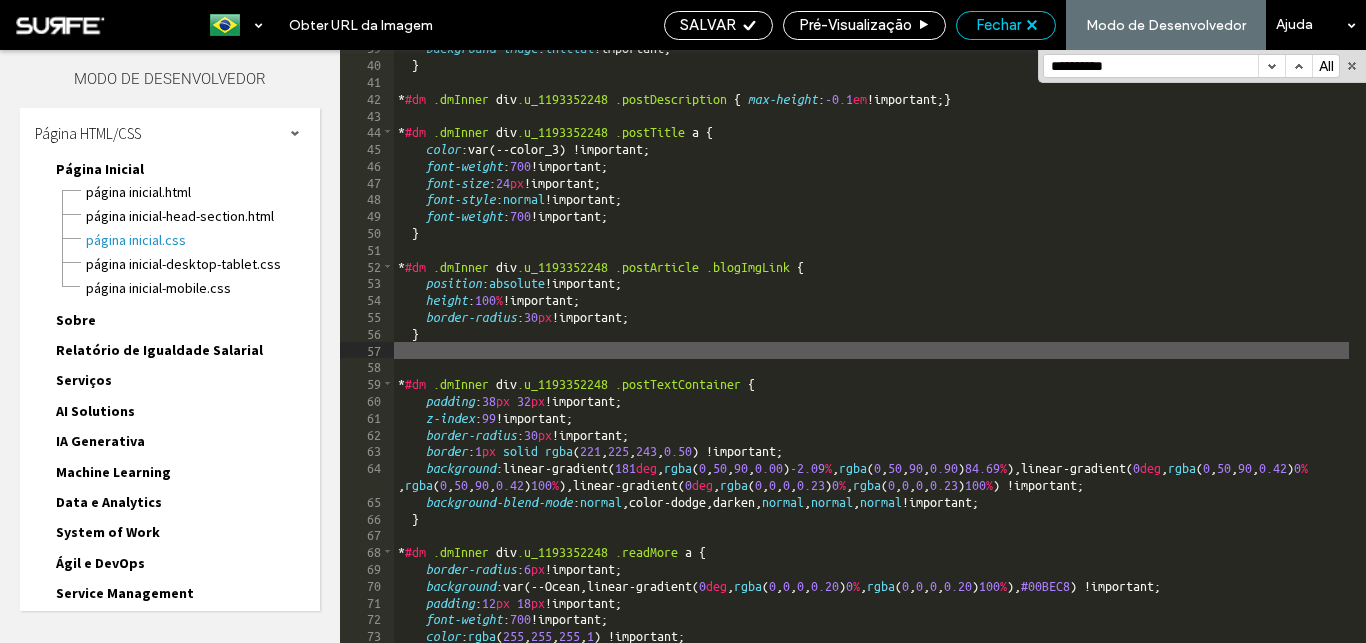 click on "Fechar" at bounding box center [998, 25] 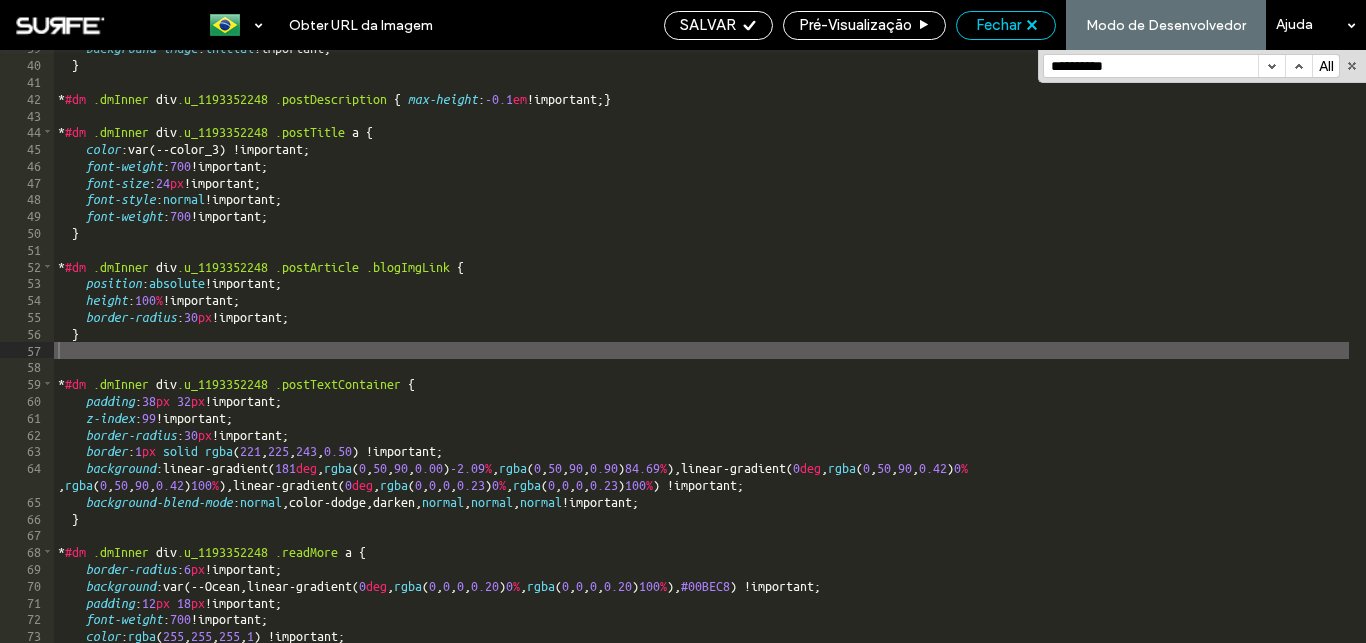 scroll, scrollTop: 699, scrollLeft: 0, axis: vertical 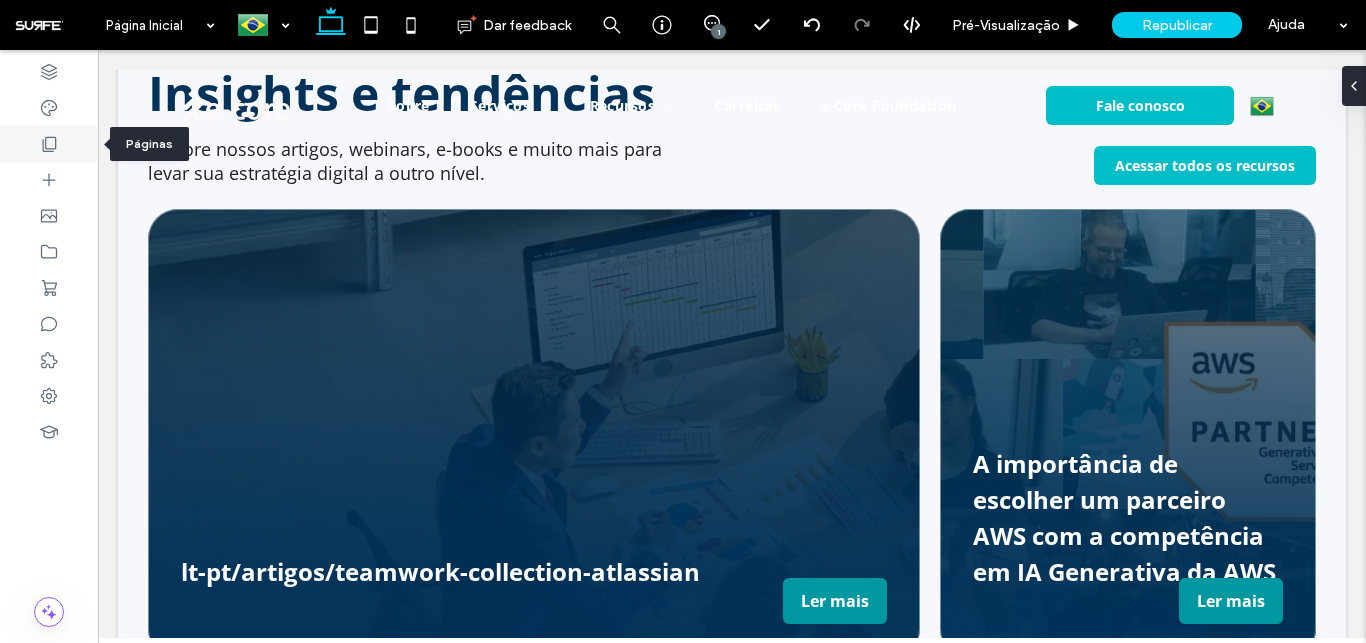 click at bounding box center (49, 144) 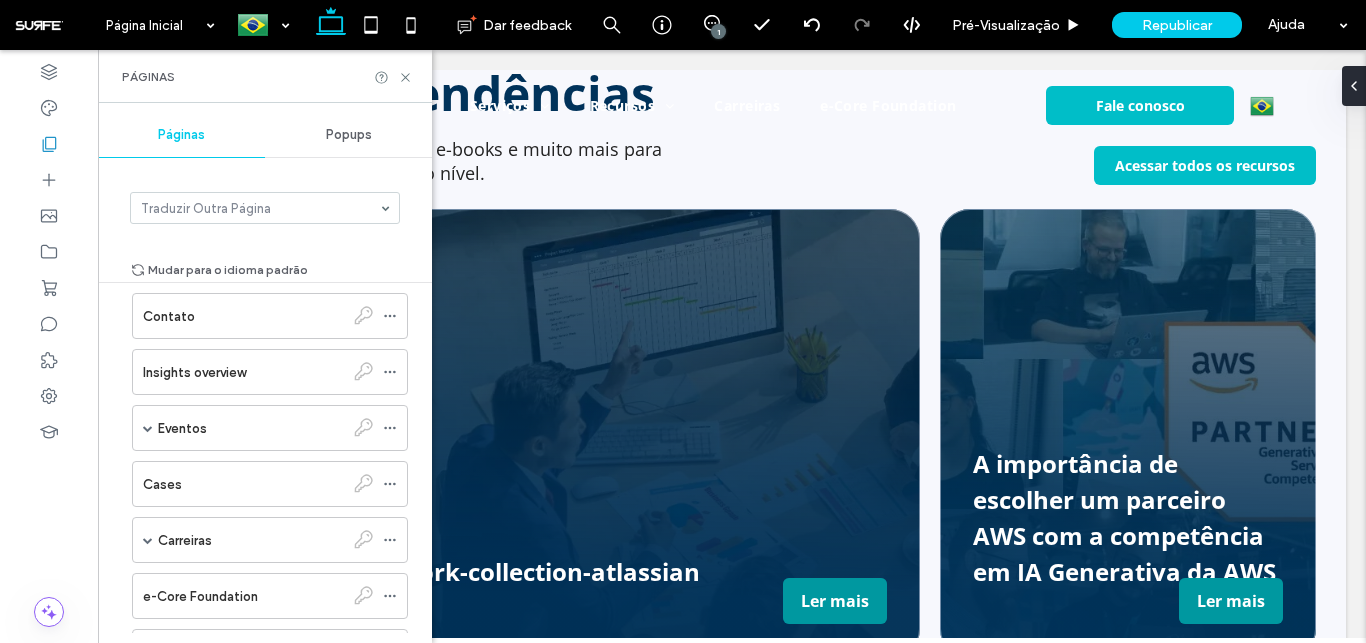 scroll, scrollTop: 228, scrollLeft: 0, axis: vertical 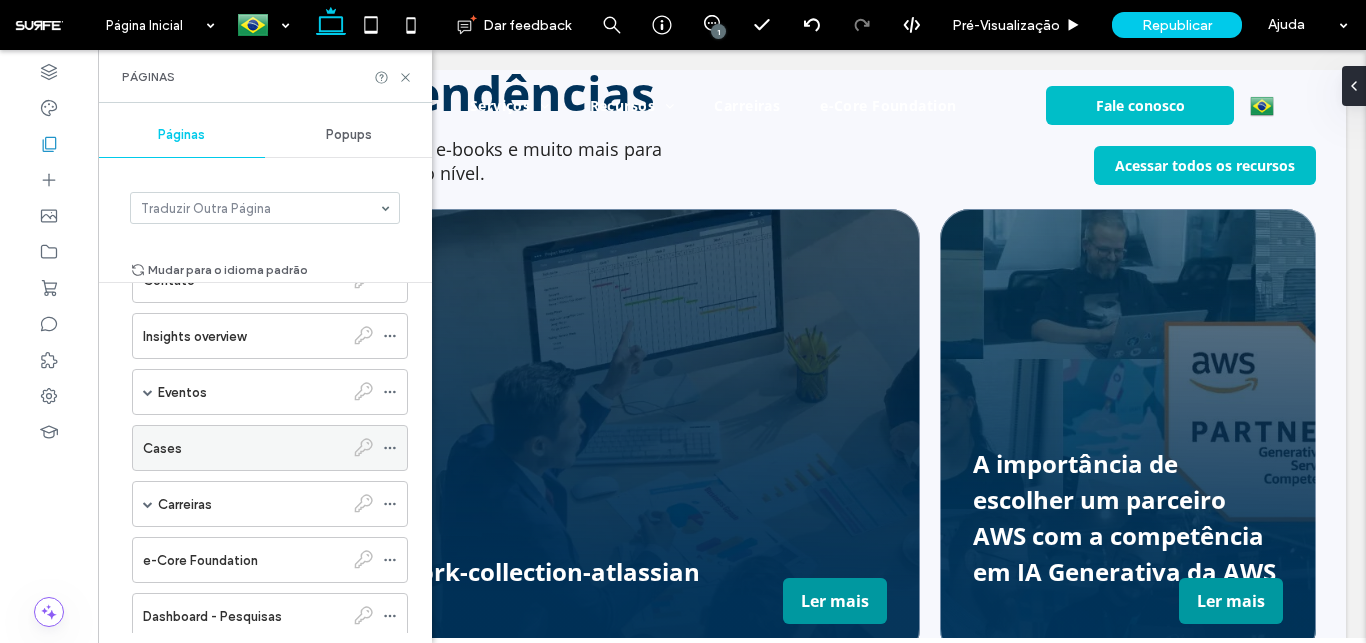 click on "Cases" at bounding box center [243, 448] 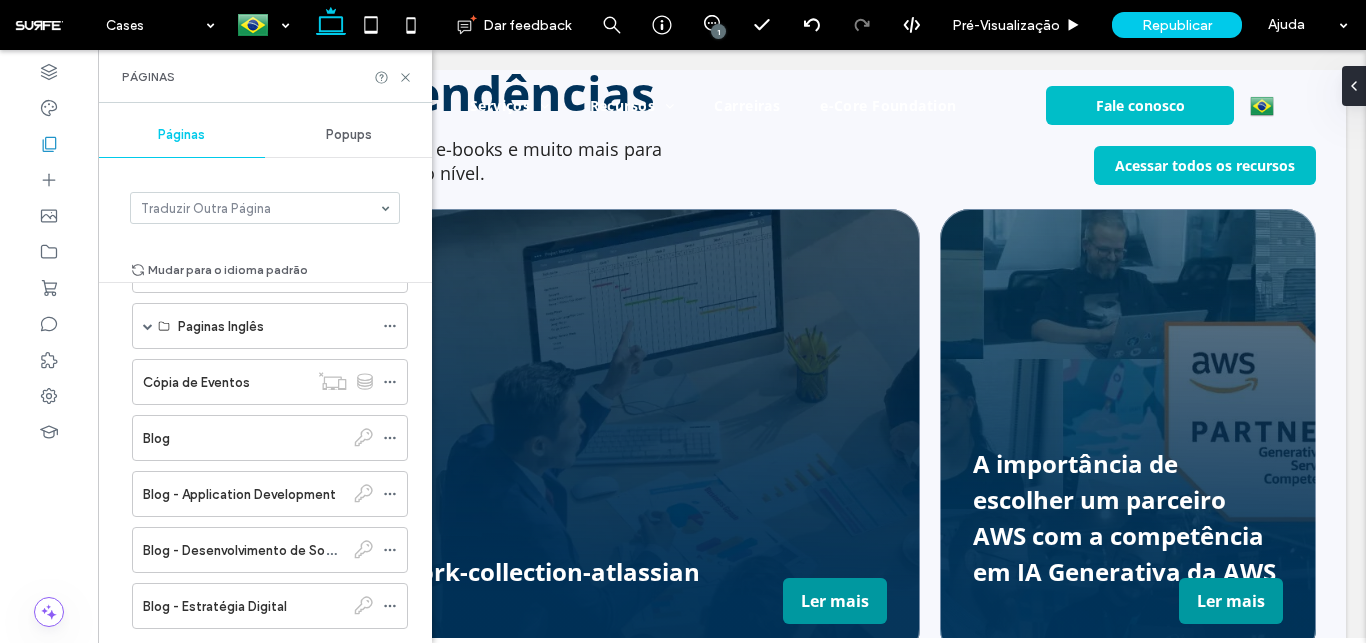scroll, scrollTop: 912, scrollLeft: 0, axis: vertical 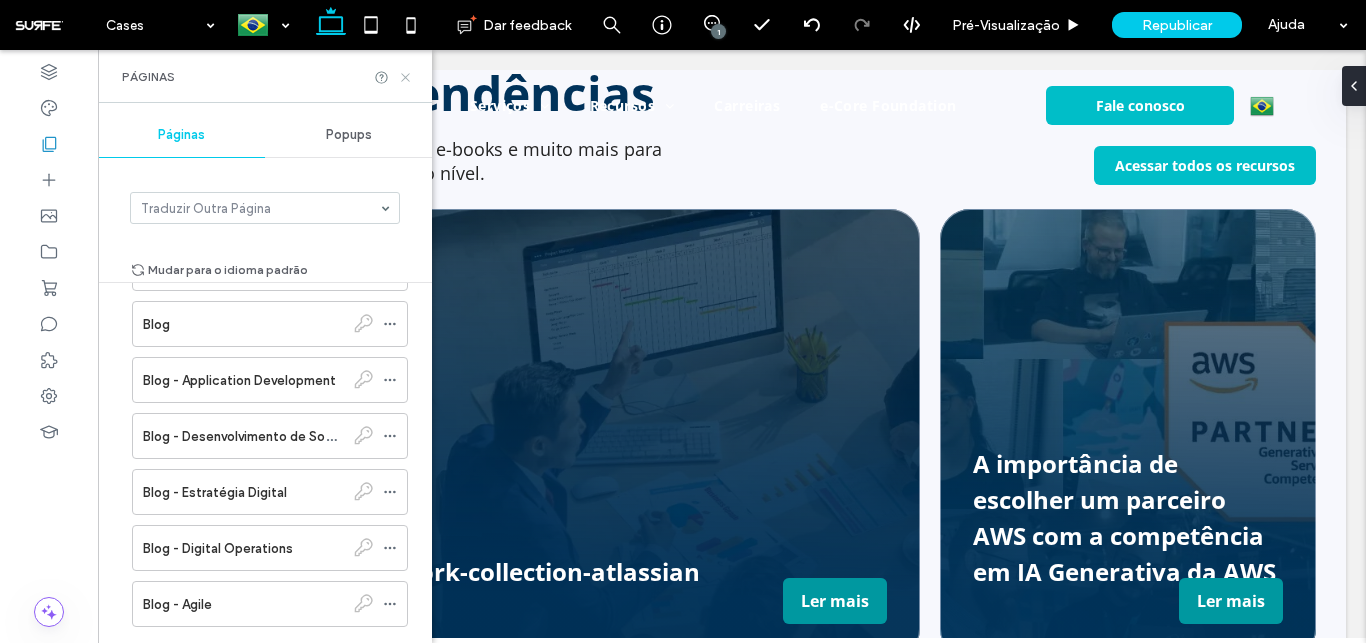click 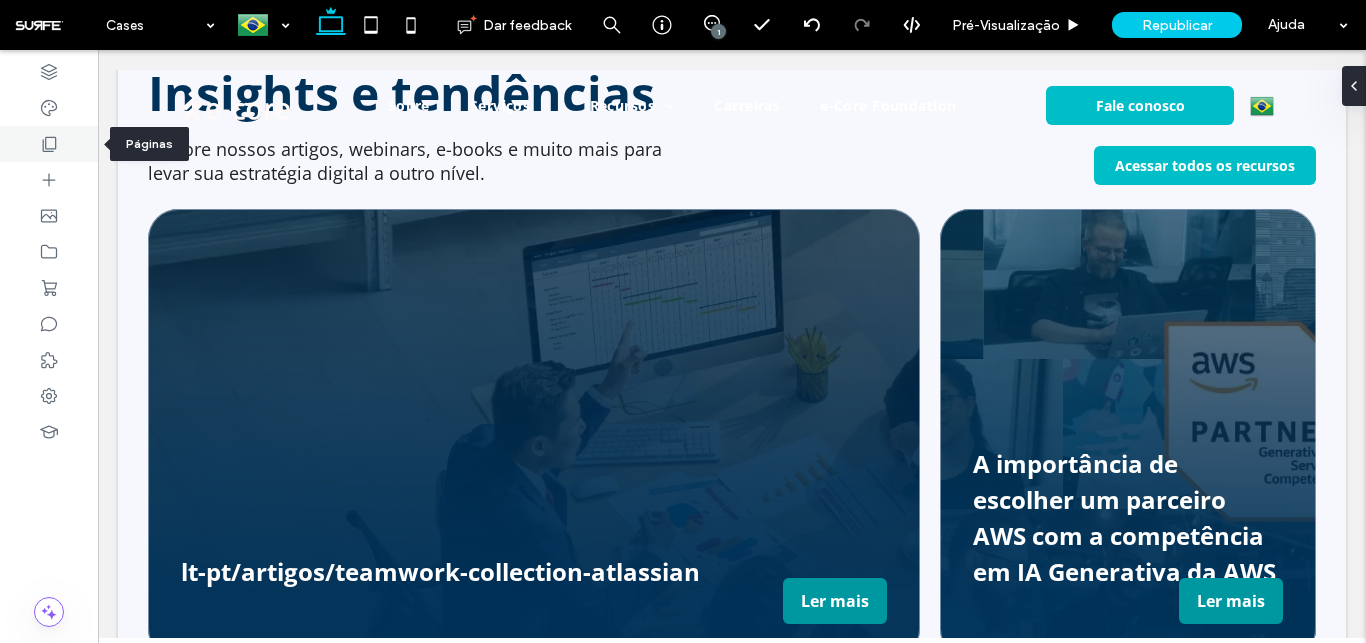 click at bounding box center (49, 144) 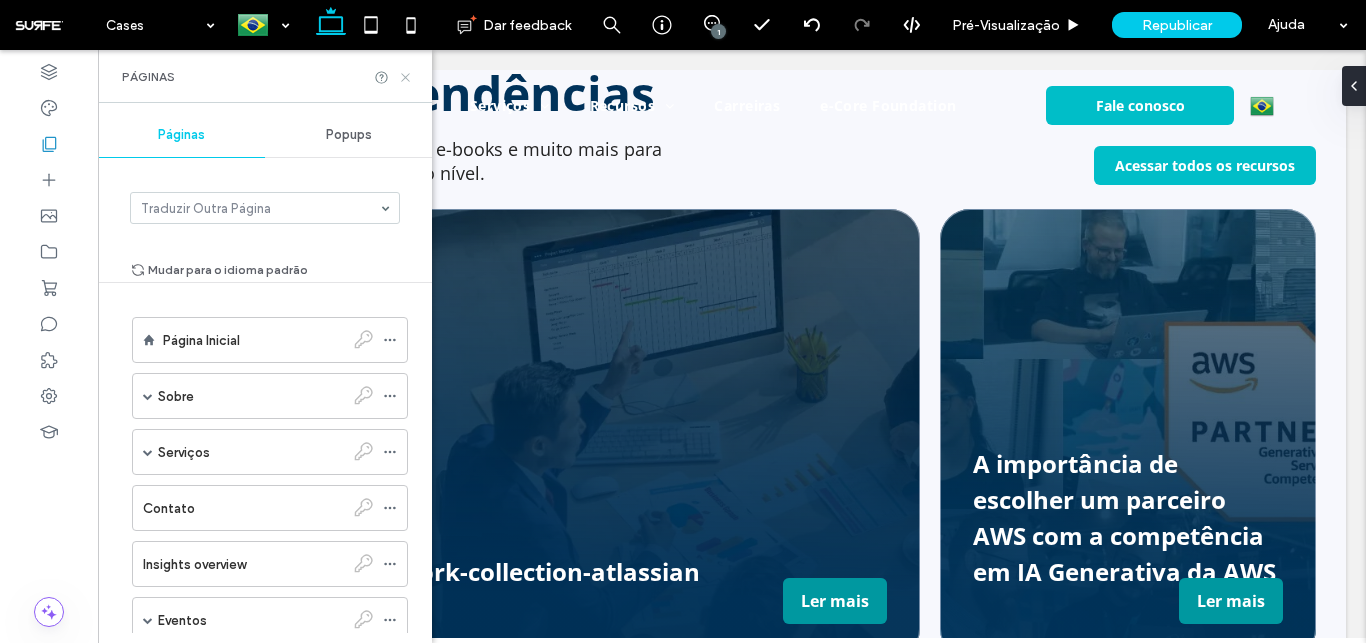 click 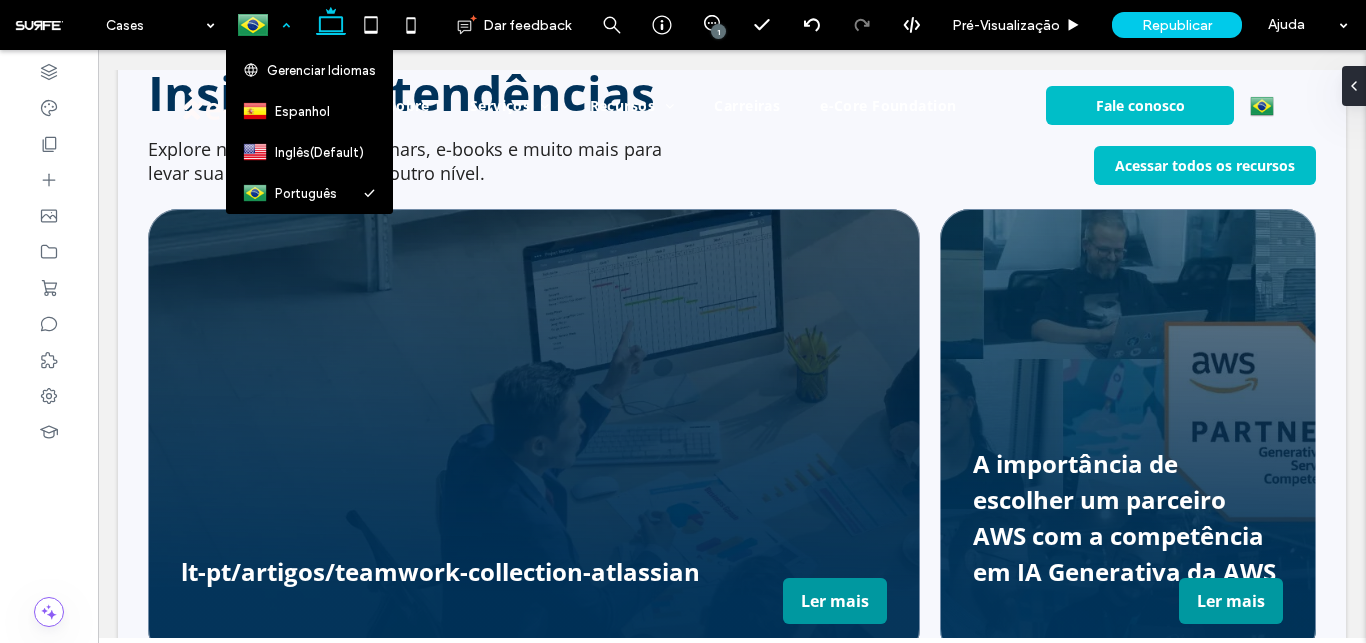 click at bounding box center [263, 25] 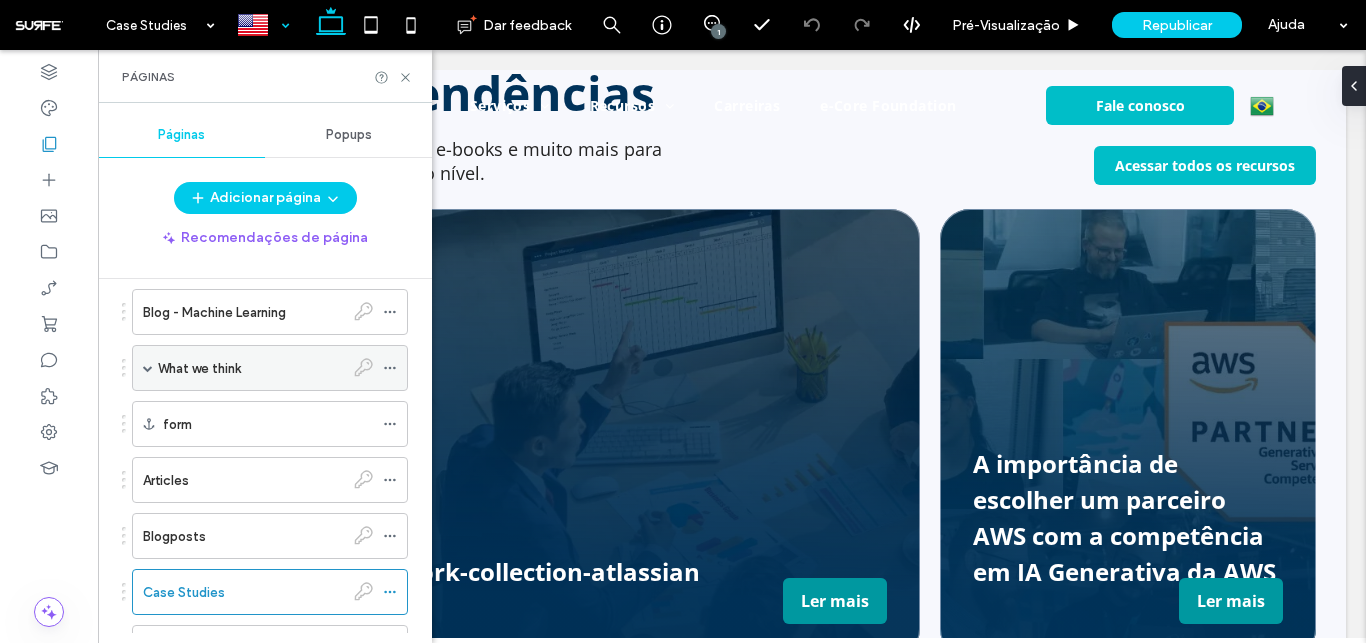 scroll, scrollTop: 3580, scrollLeft: 0, axis: vertical 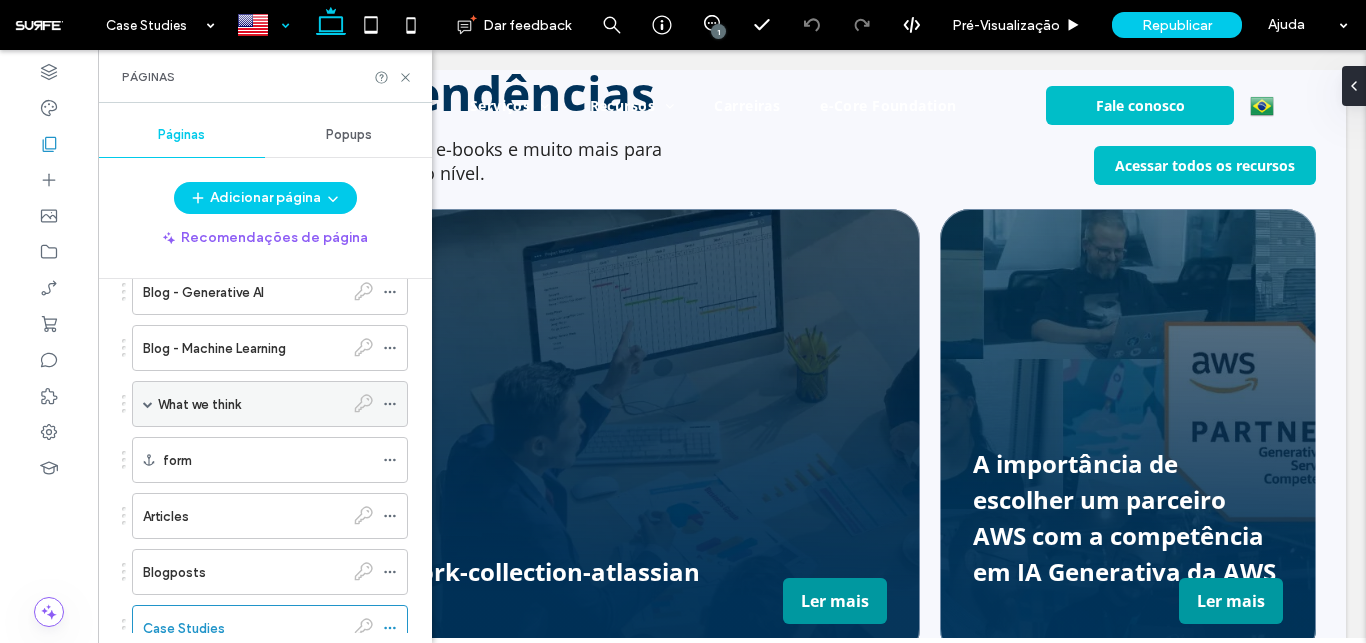 click at bounding box center (148, 404) 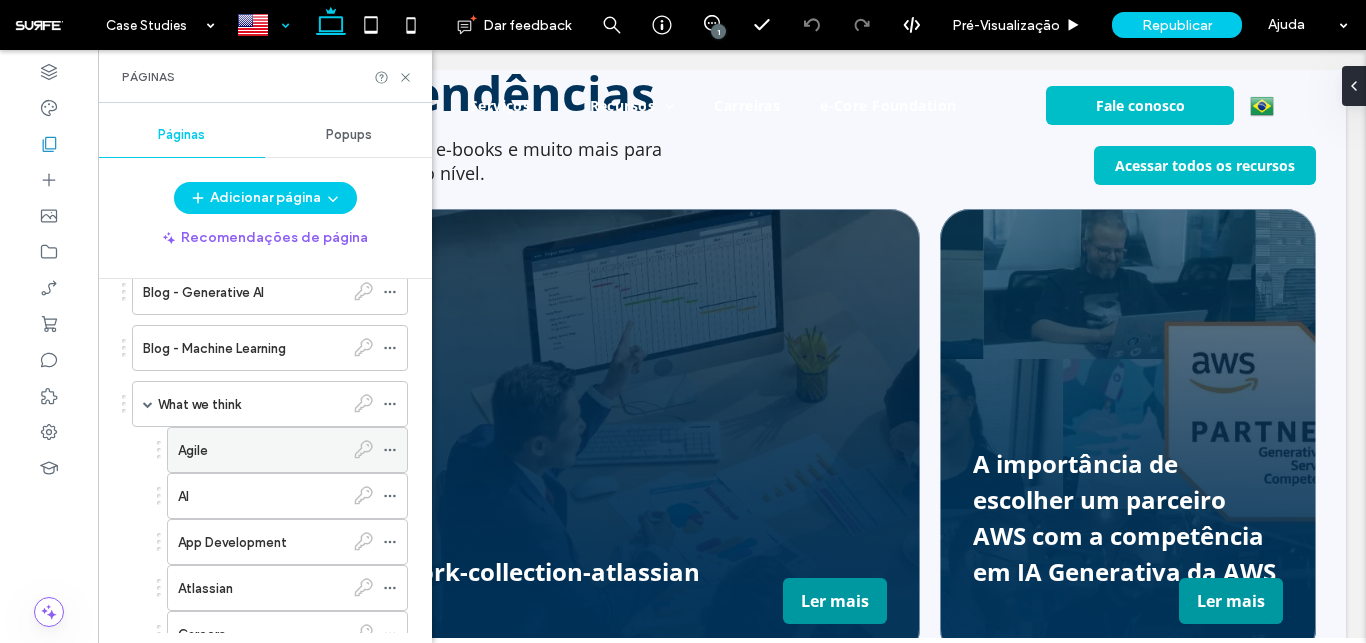 click on "Agile" at bounding box center (261, 450) 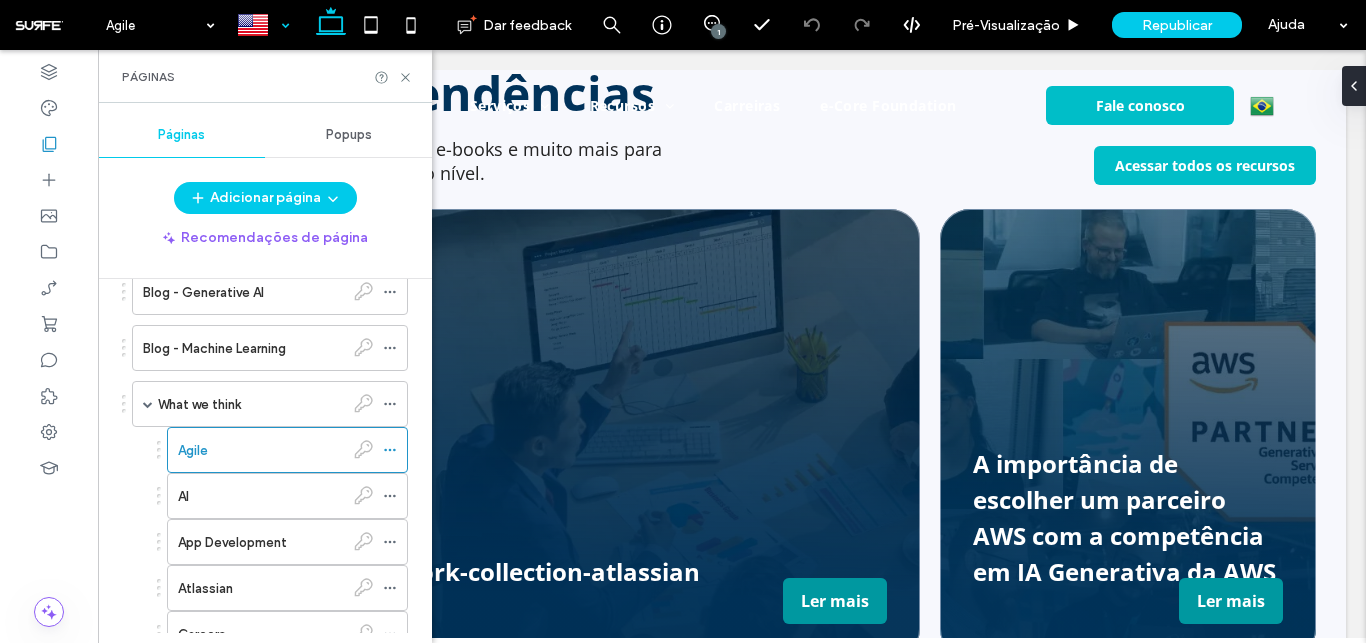 click on "Páginas" at bounding box center [265, 77] 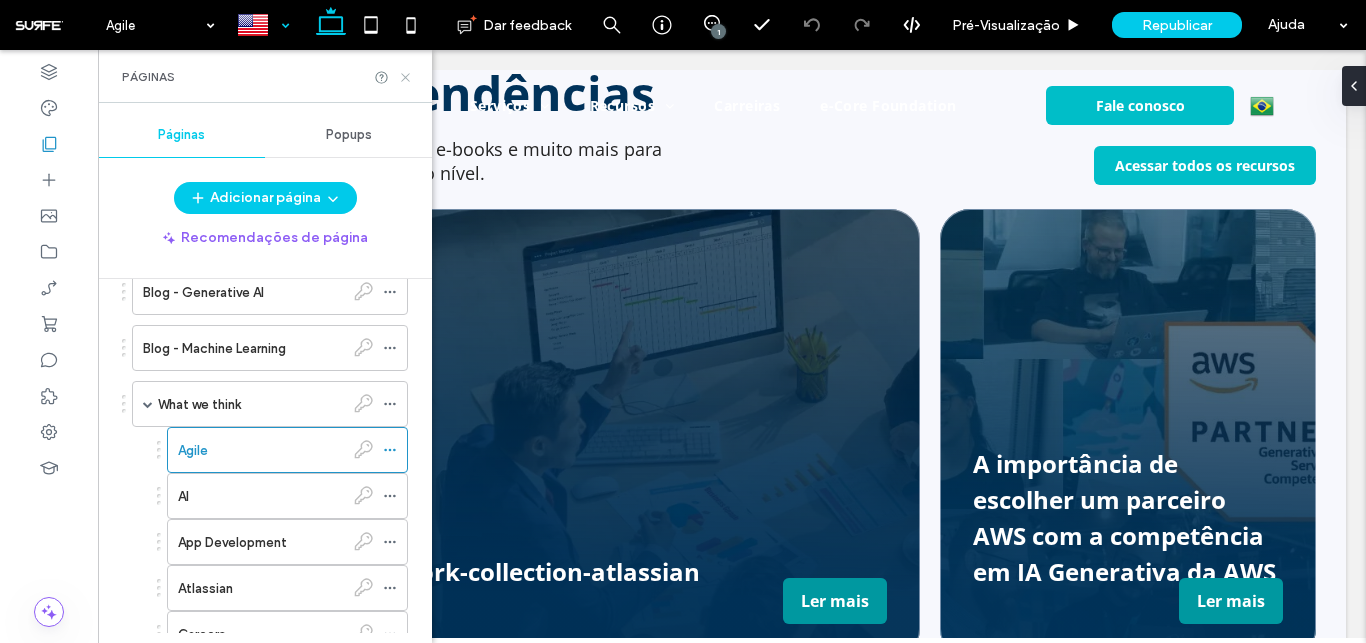 click 